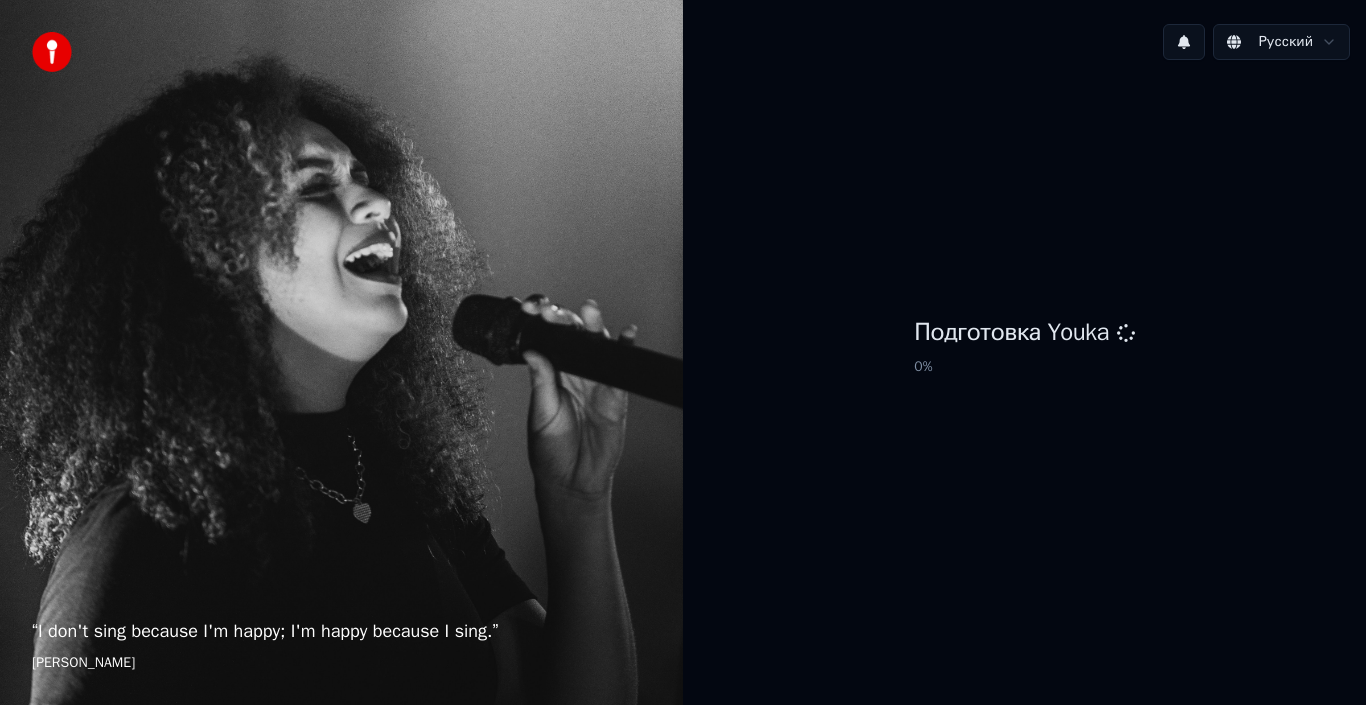 scroll, scrollTop: 0, scrollLeft: 0, axis: both 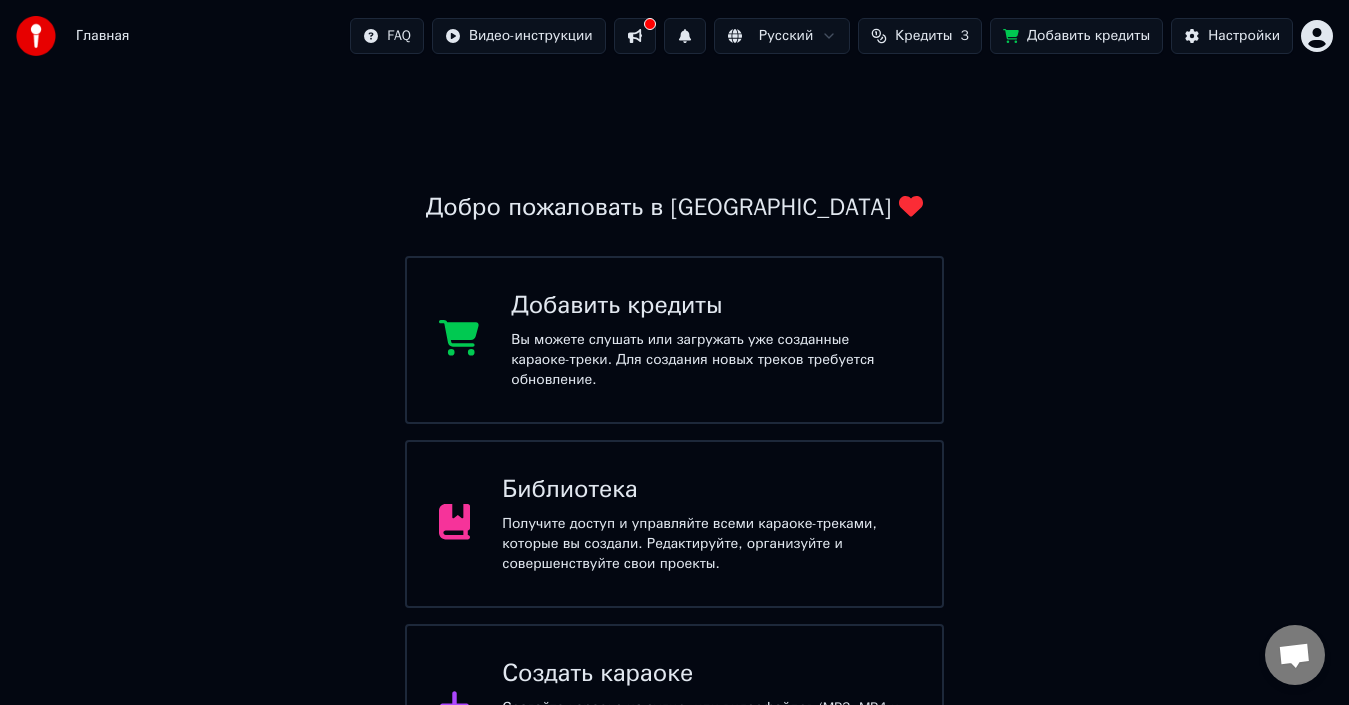 click on "Получите доступ и управляйте всеми караоке-треками, которые вы создали. Редактируйте, организуйте и совершенствуйте свои проекты." at bounding box center [706, 544] 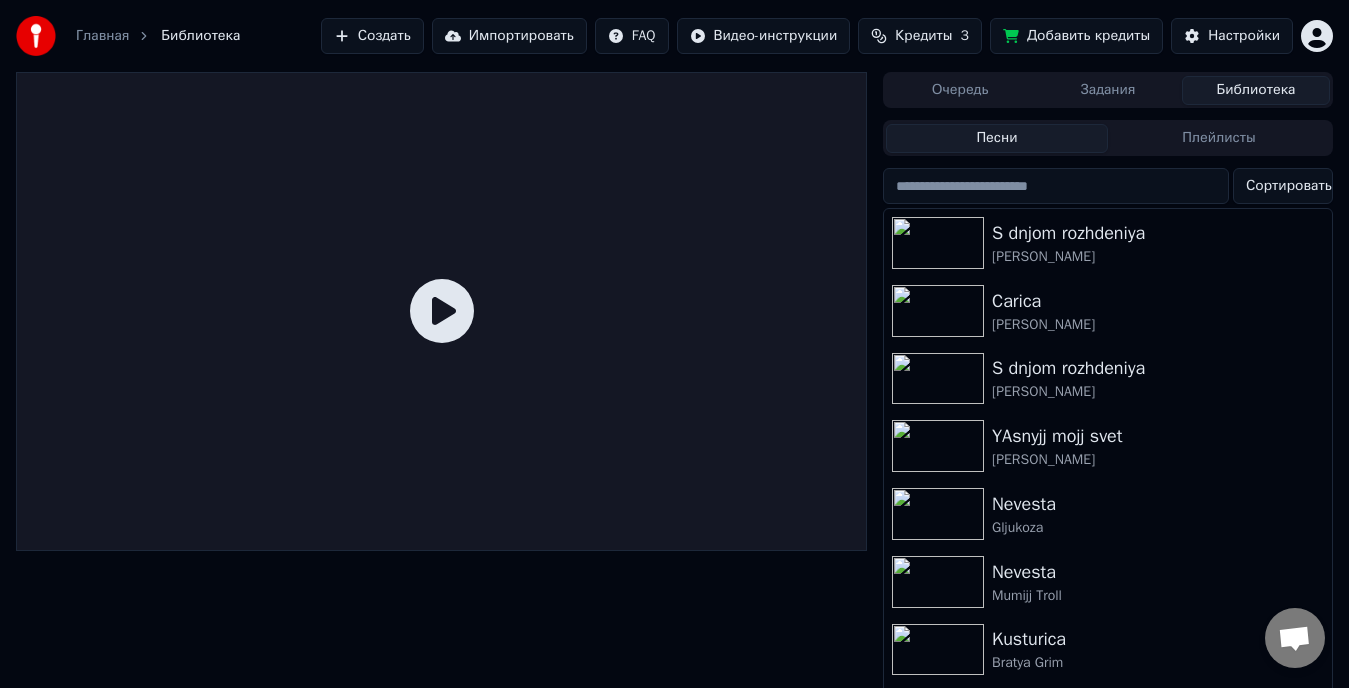 click on "Создать" at bounding box center [372, 36] 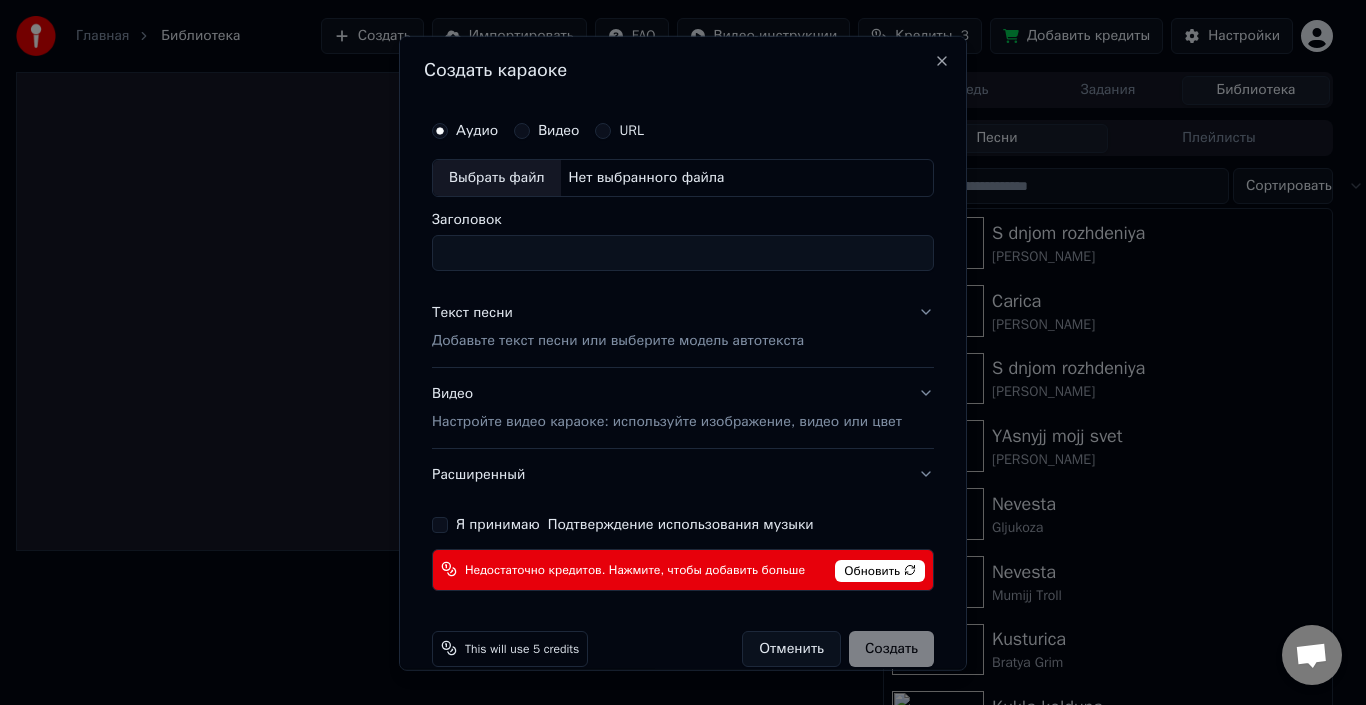click on "Выбрать файл" at bounding box center (497, 177) 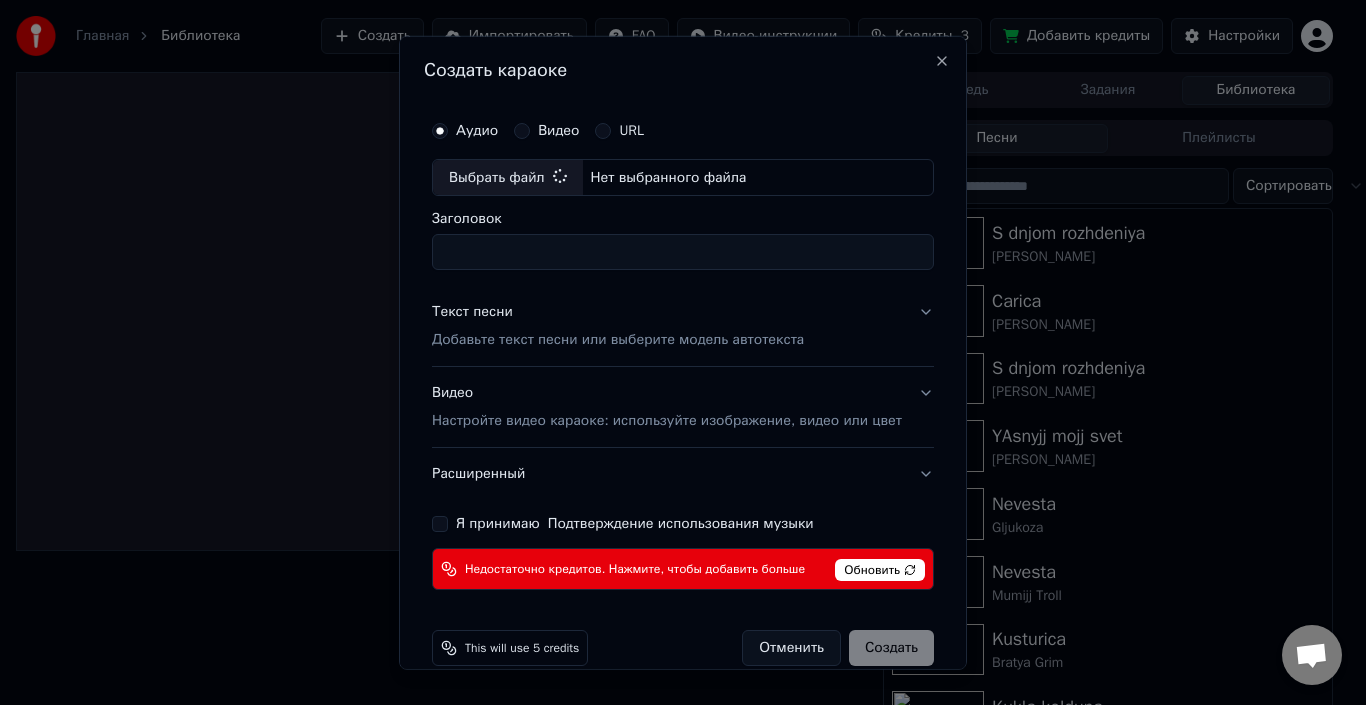 type on "**********" 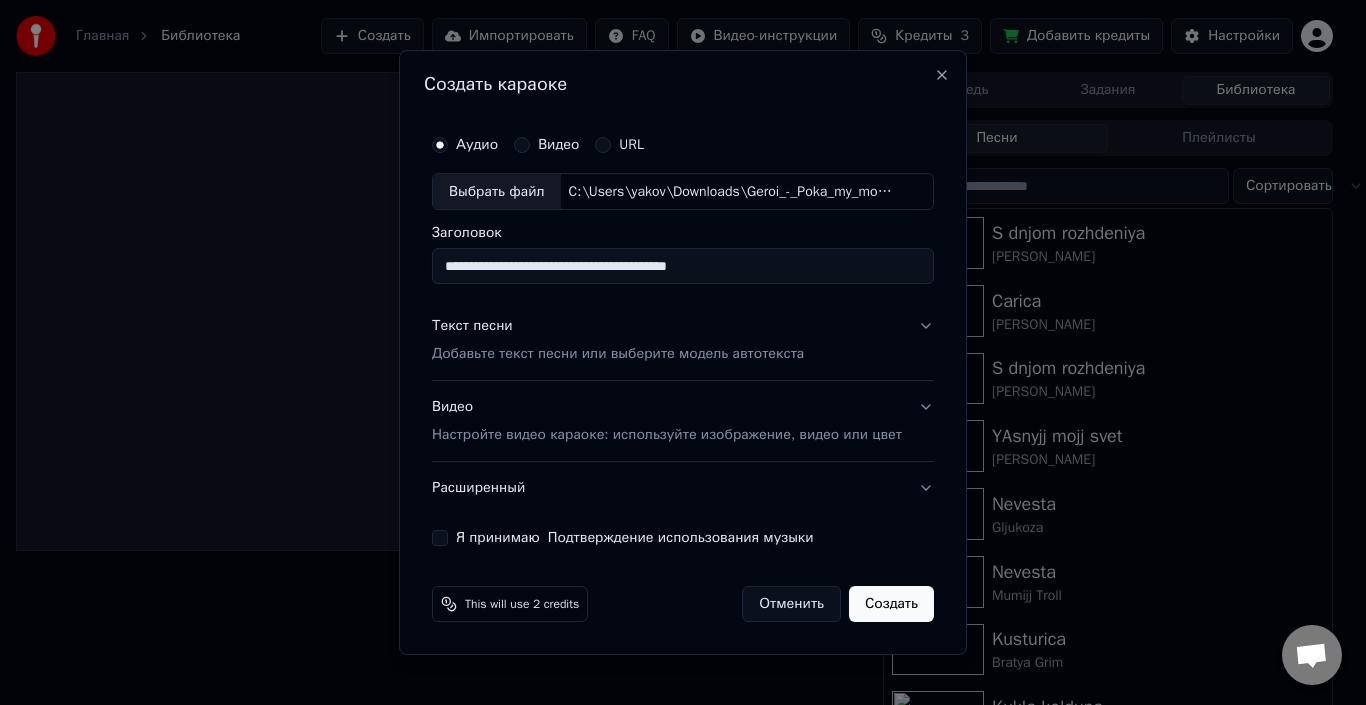 click on "Текст песни Добавьте текст песни или выберите модель автотекста" at bounding box center (683, 341) 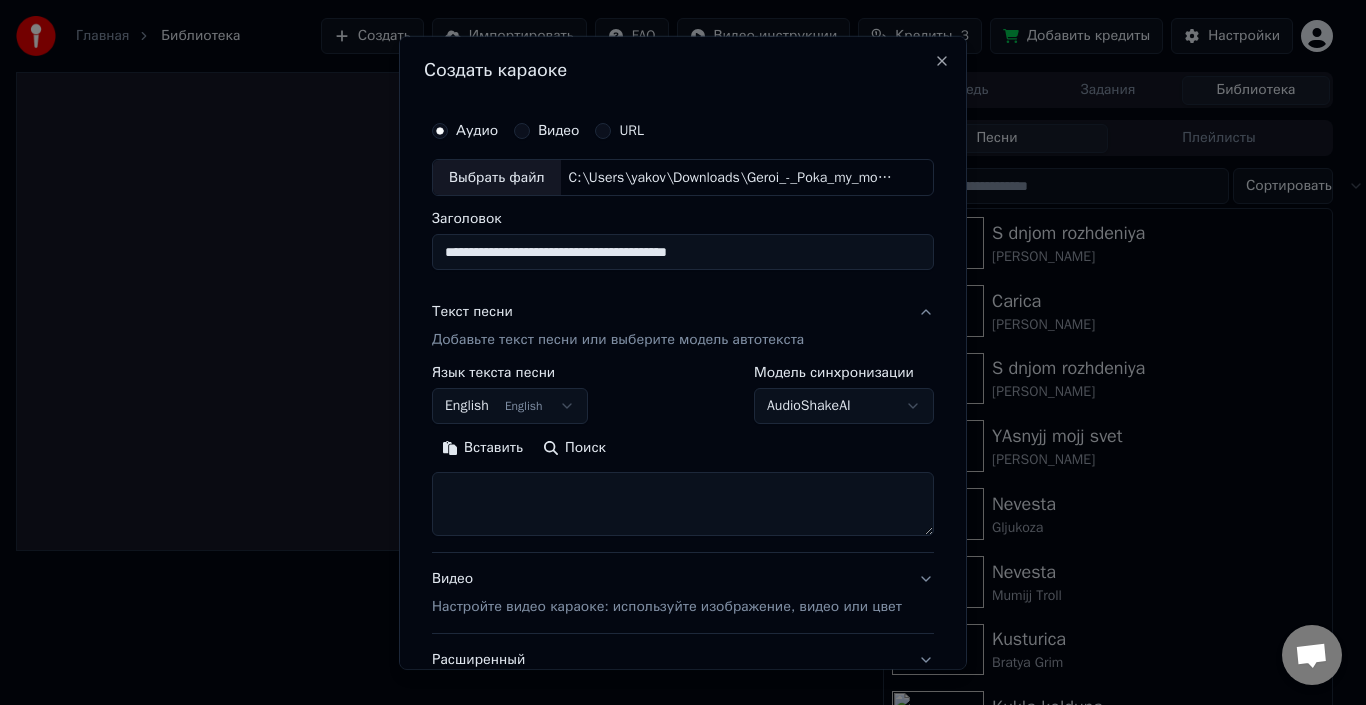 click at bounding box center [683, 504] 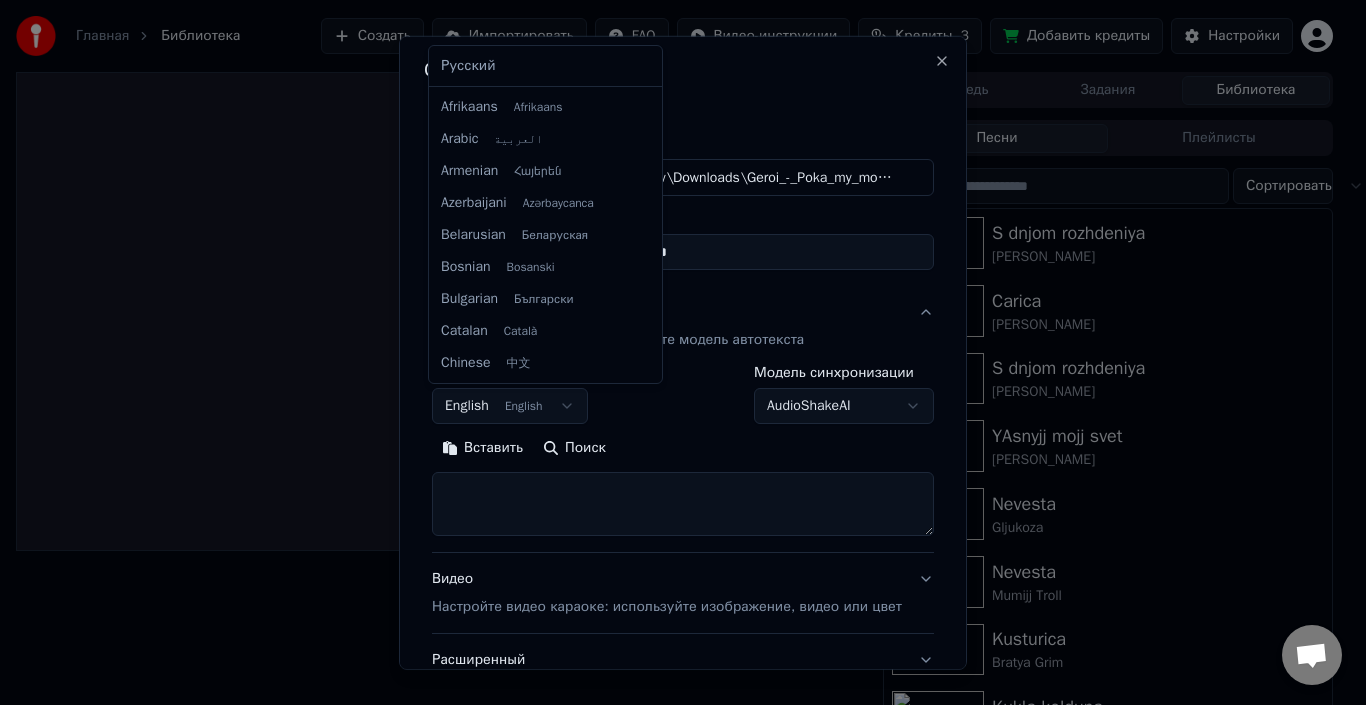 scroll, scrollTop: 160, scrollLeft: 0, axis: vertical 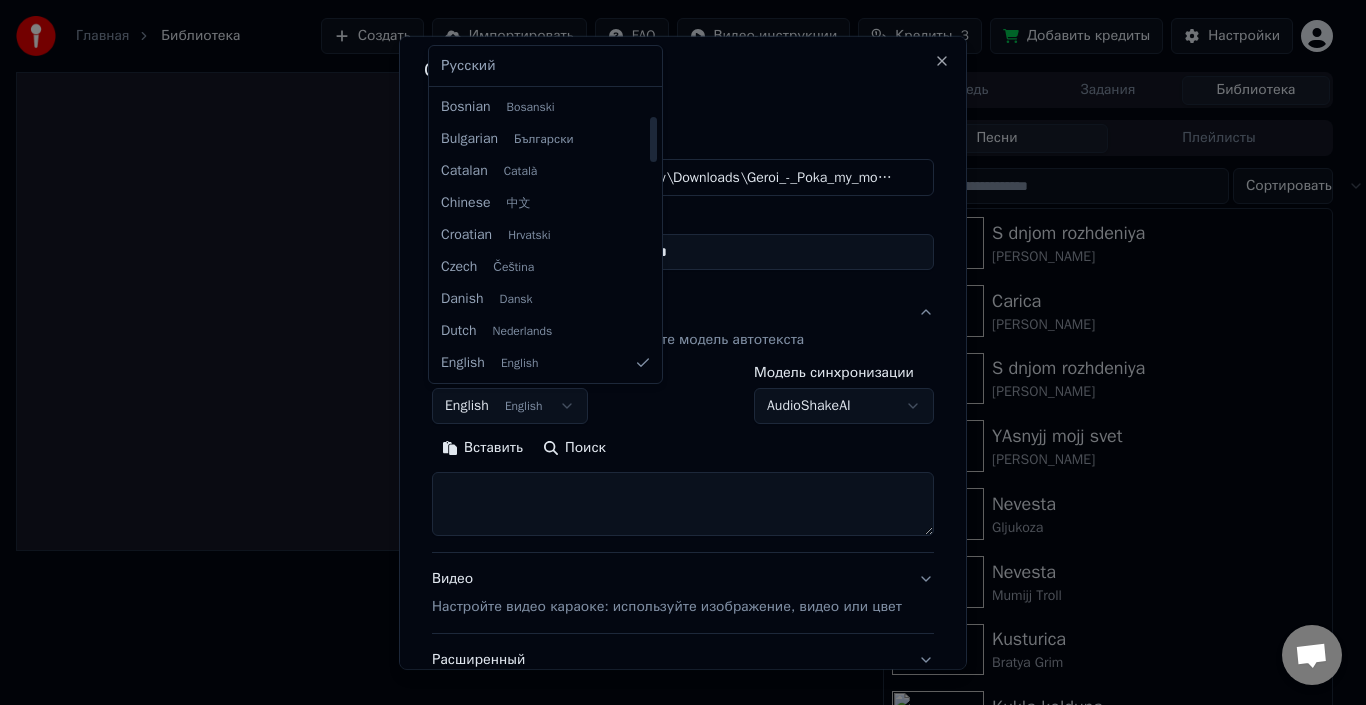 select on "**" 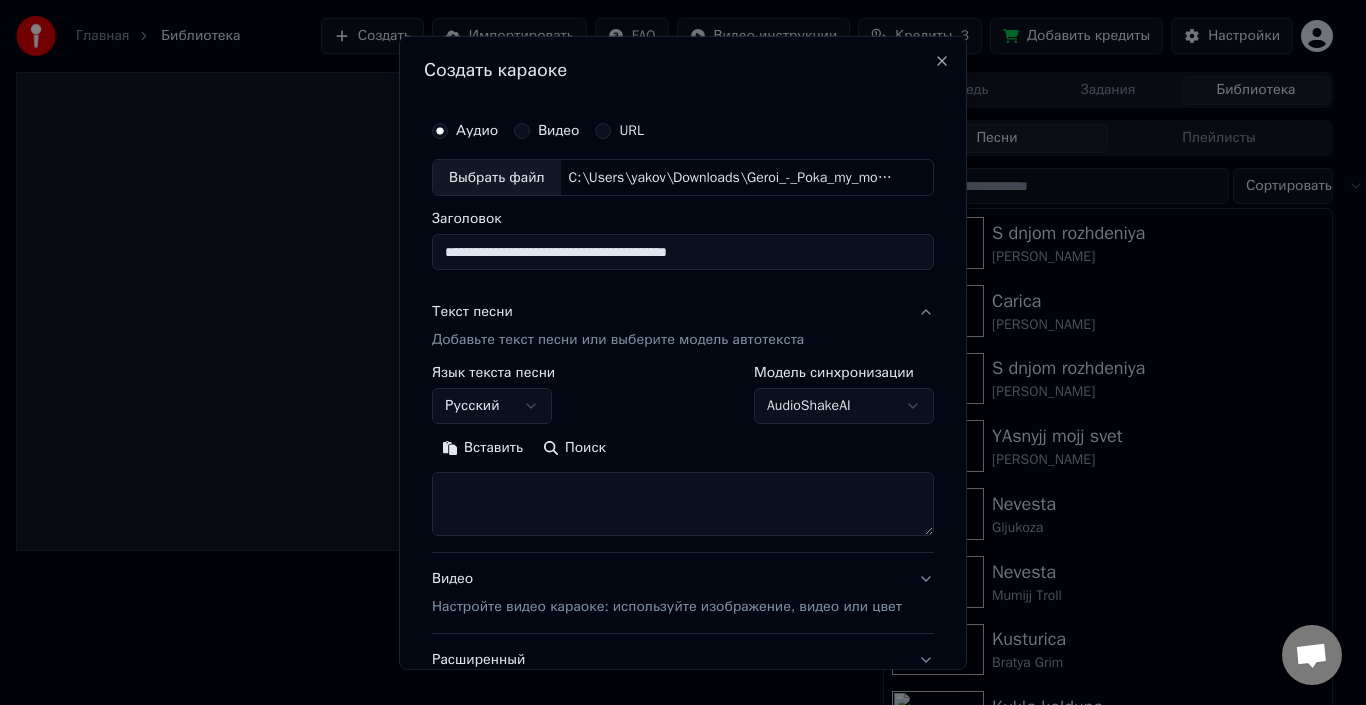 click at bounding box center [683, 504] 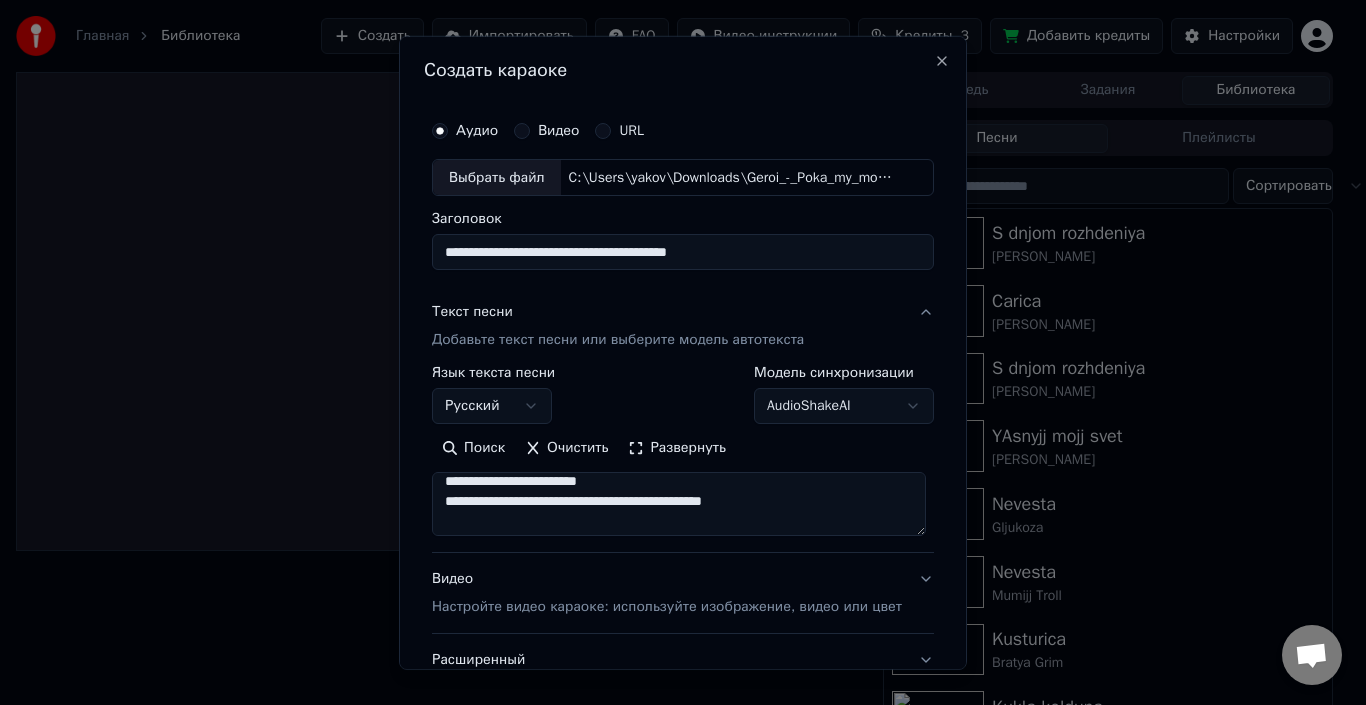 scroll, scrollTop: 100, scrollLeft: 0, axis: vertical 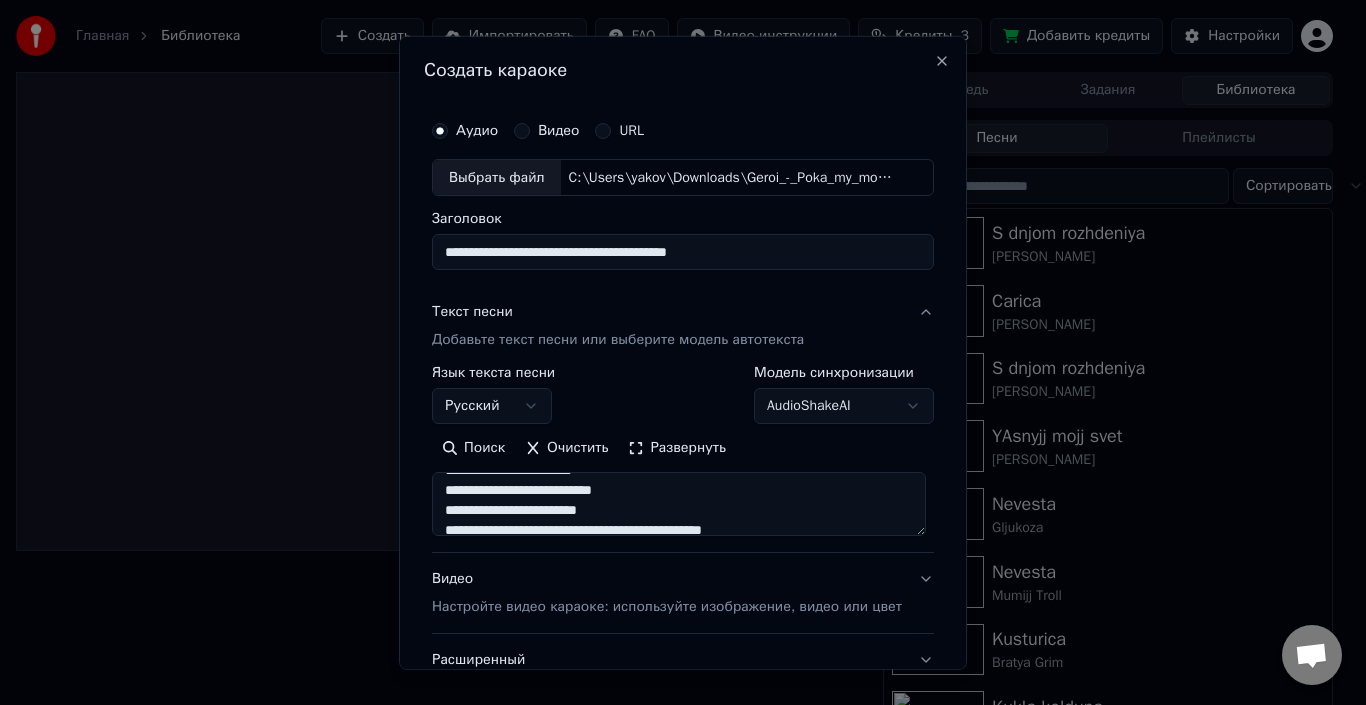 click on "Развернуть" at bounding box center (677, 448) 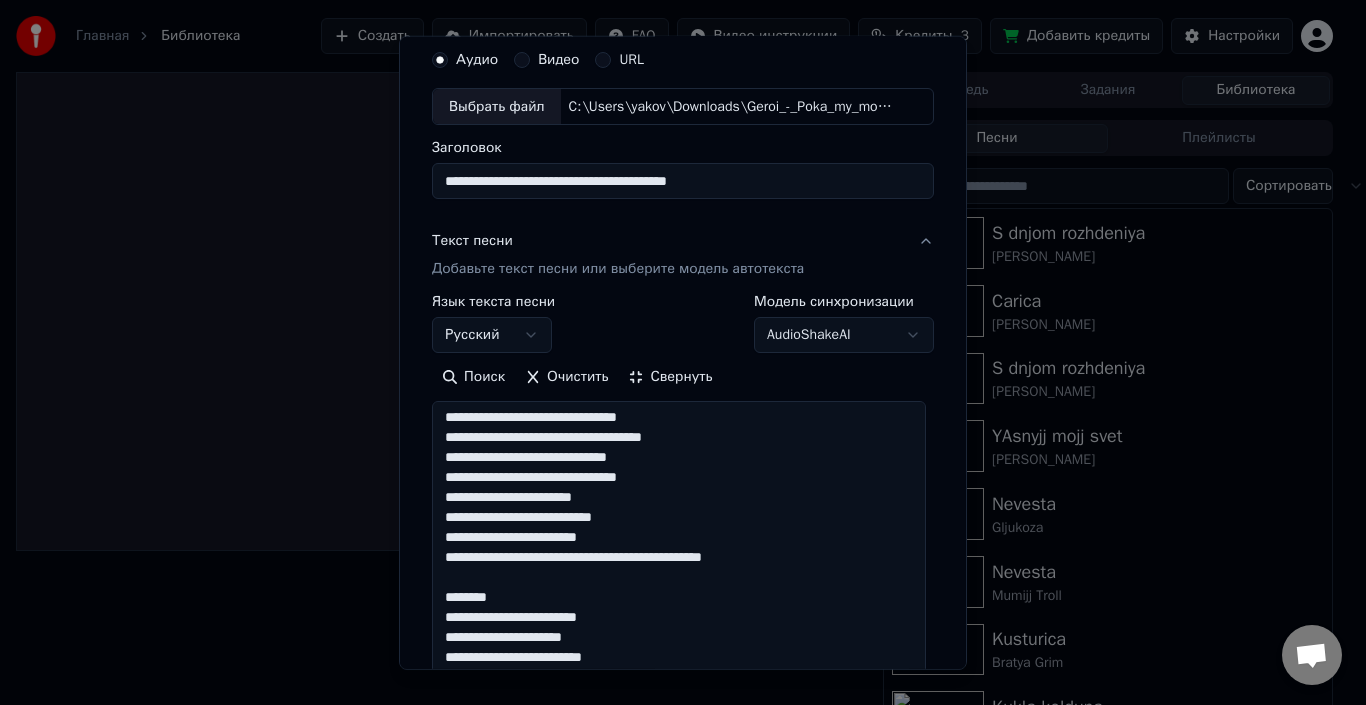 scroll, scrollTop: 100, scrollLeft: 0, axis: vertical 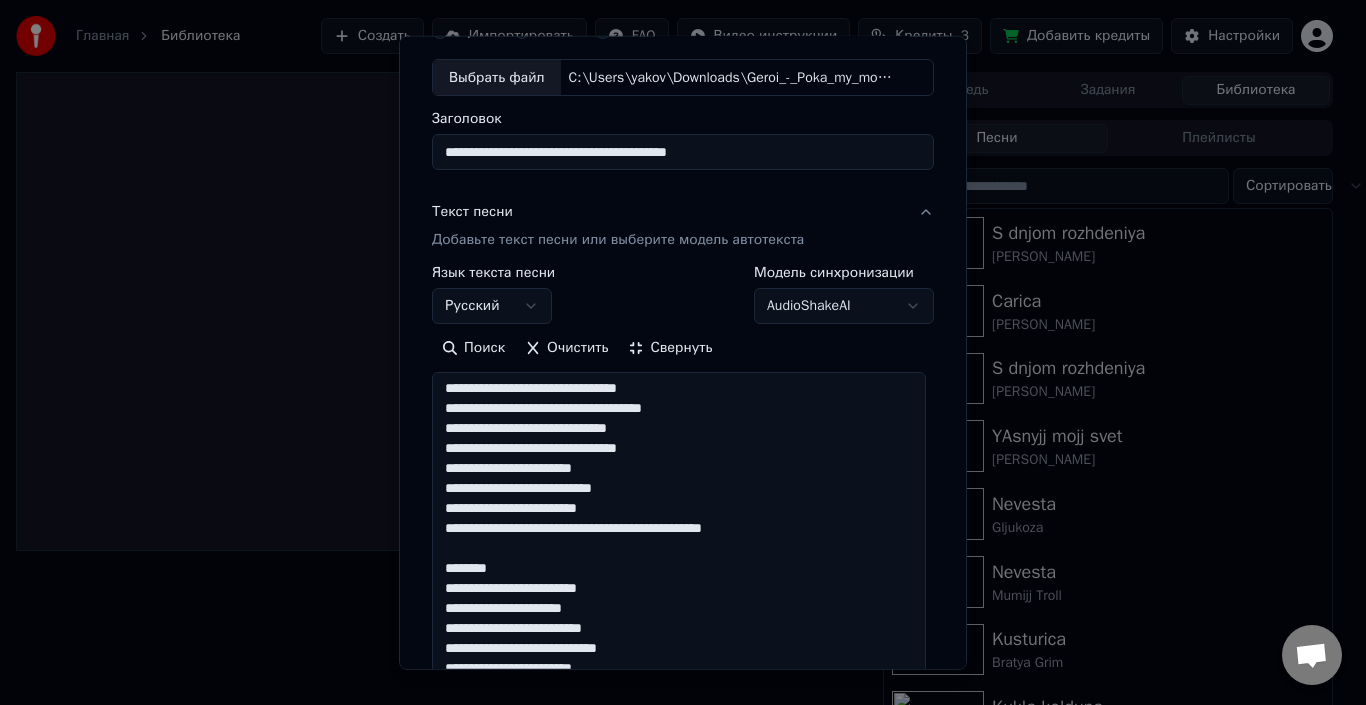 drag, startPoint x: 503, startPoint y: 572, endPoint x: 444, endPoint y: 562, distance: 59.841457 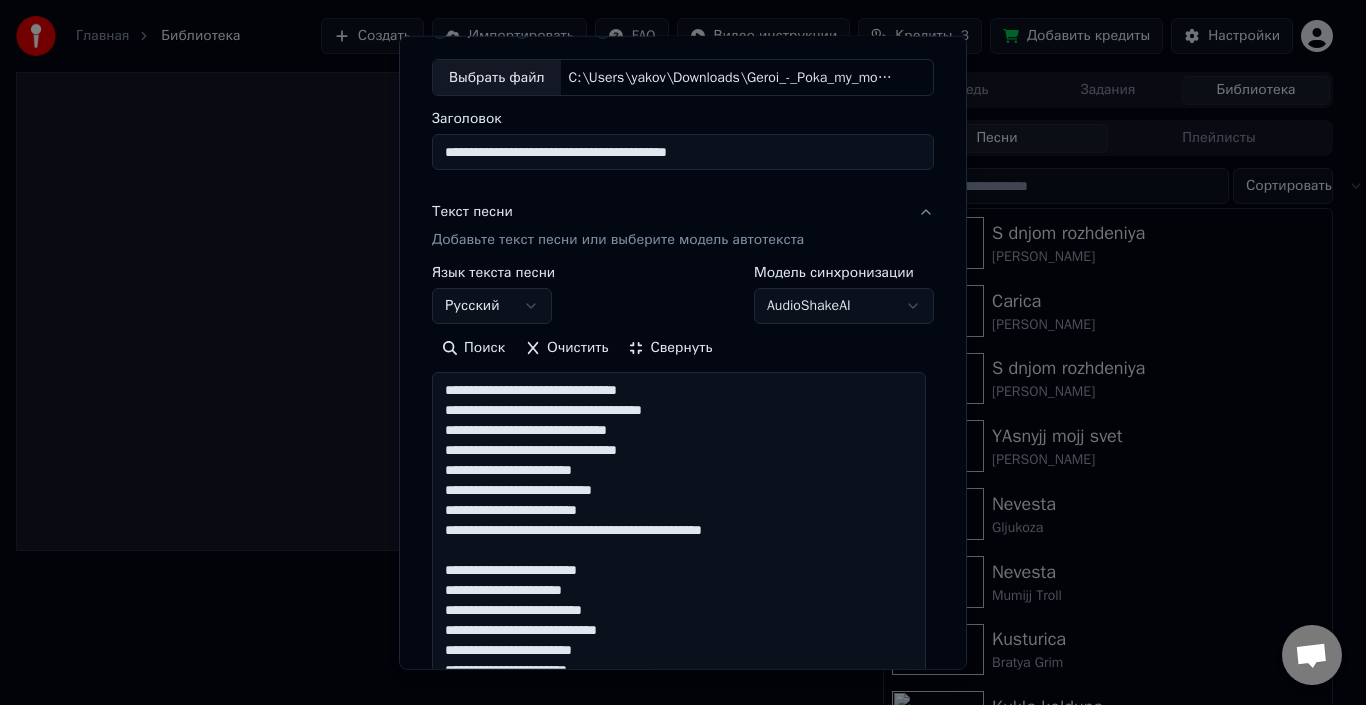 scroll, scrollTop: 0, scrollLeft: 0, axis: both 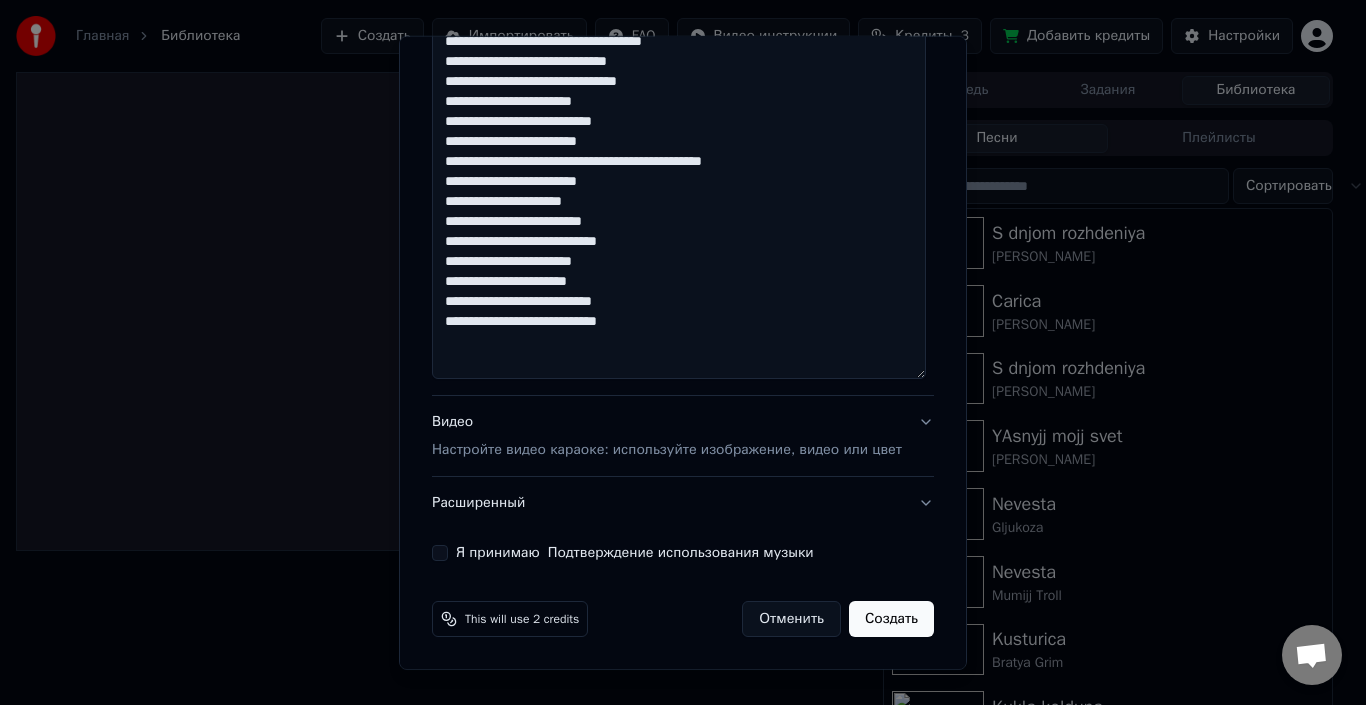 type on "**********" 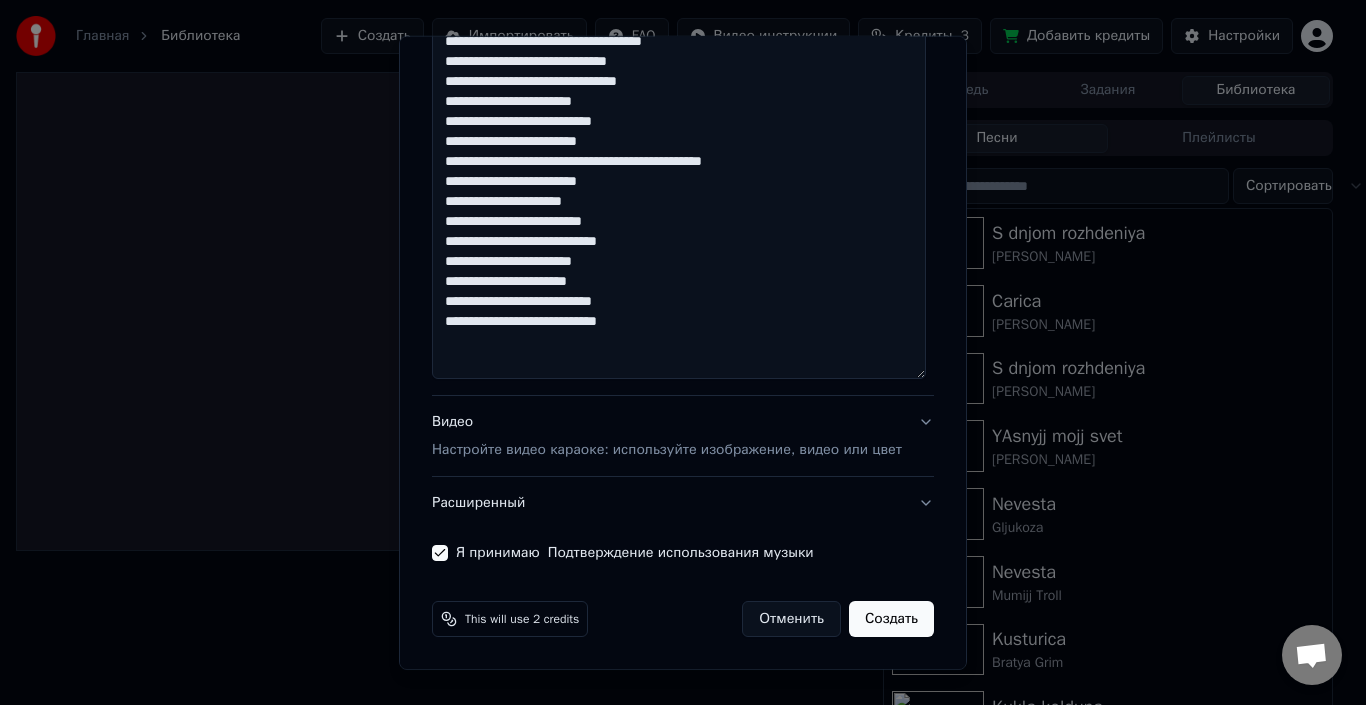 click on "Видео Настройте видео караоке: используйте изображение, видео или цвет" at bounding box center [683, 436] 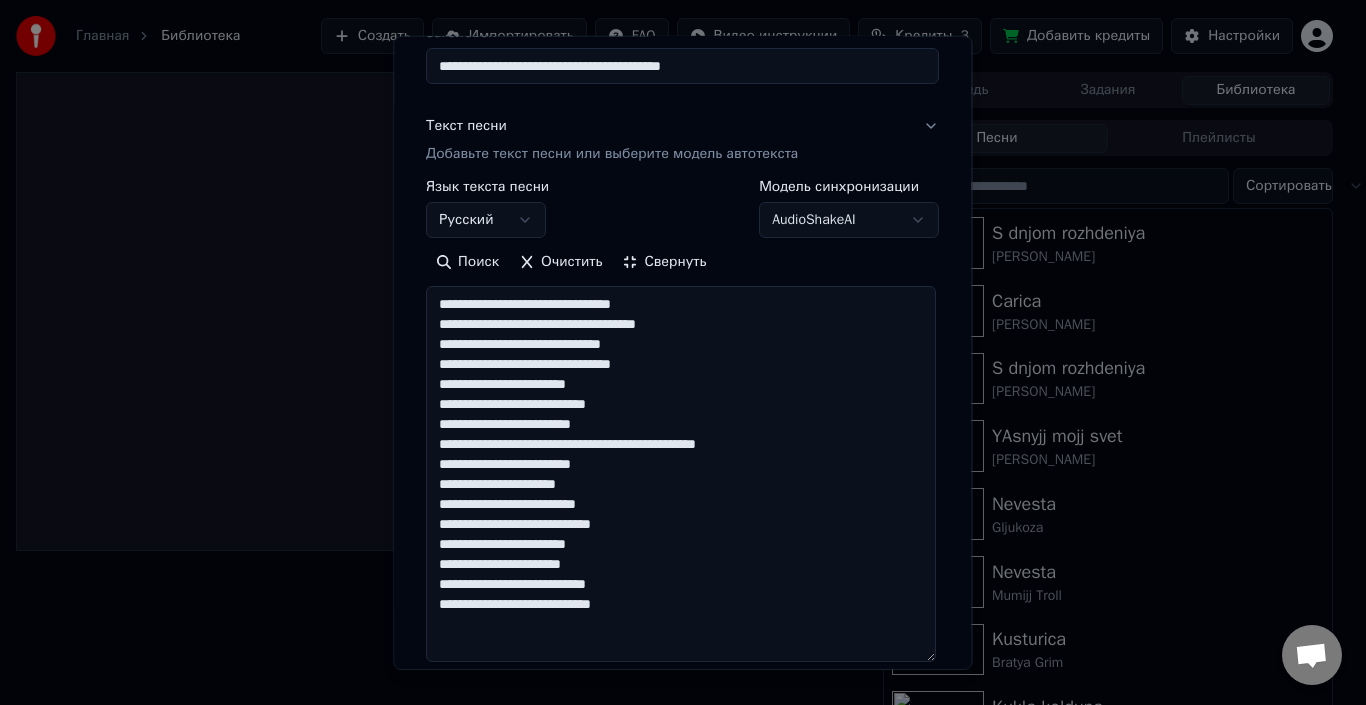scroll, scrollTop: 103, scrollLeft: 0, axis: vertical 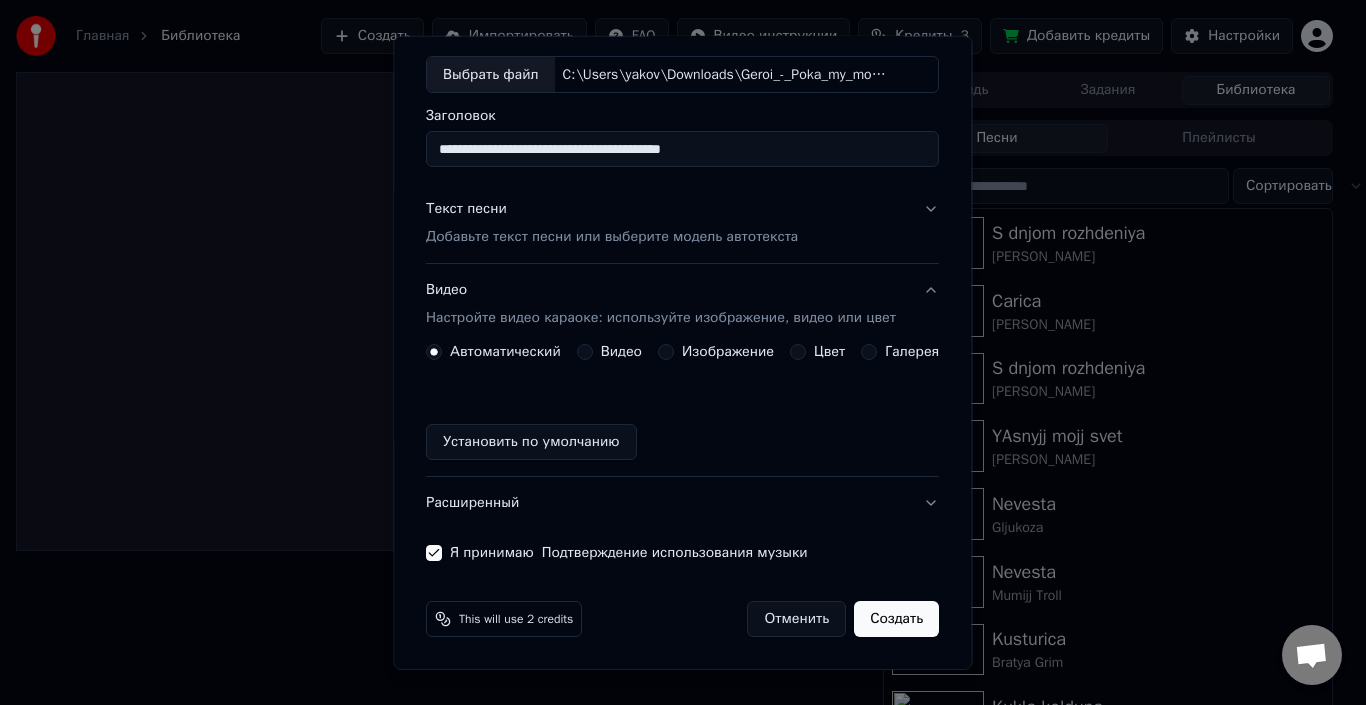 click on "Изображение" at bounding box center [666, 352] 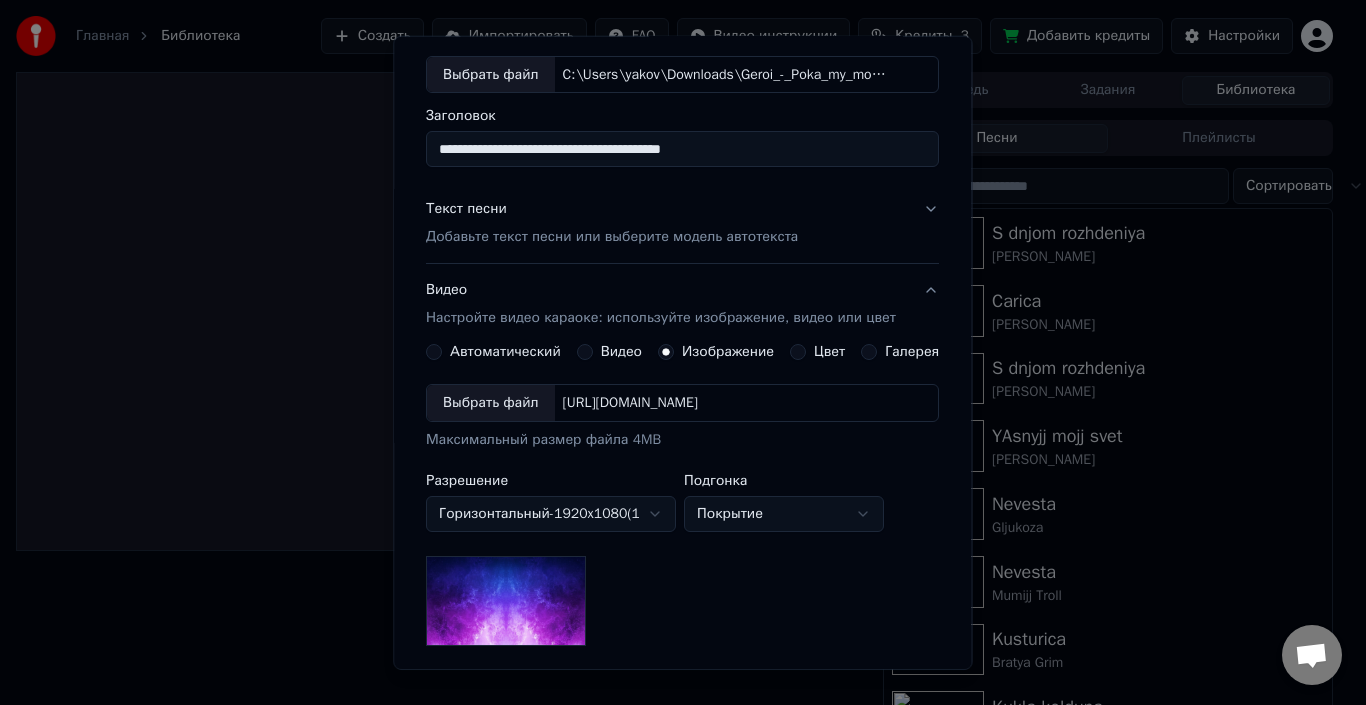 click on "Выбрать файл" at bounding box center (491, 403) 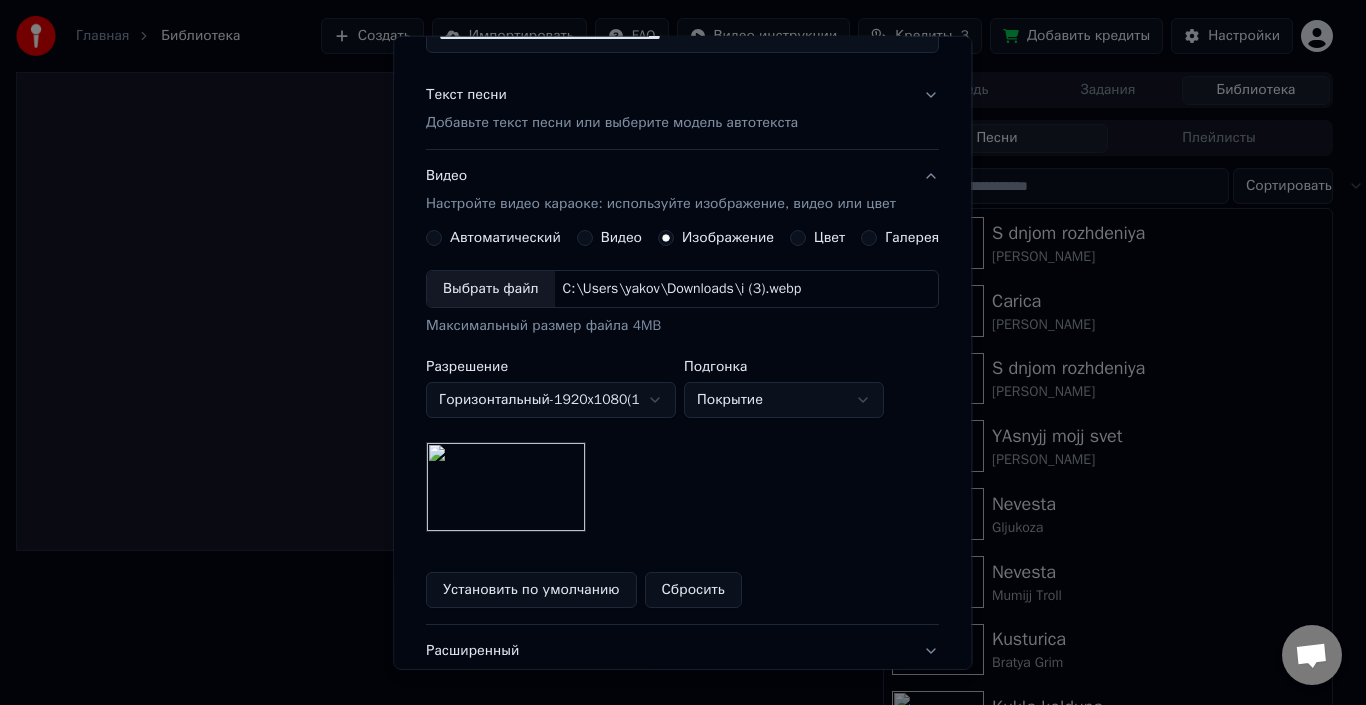 scroll, scrollTop: 0, scrollLeft: 0, axis: both 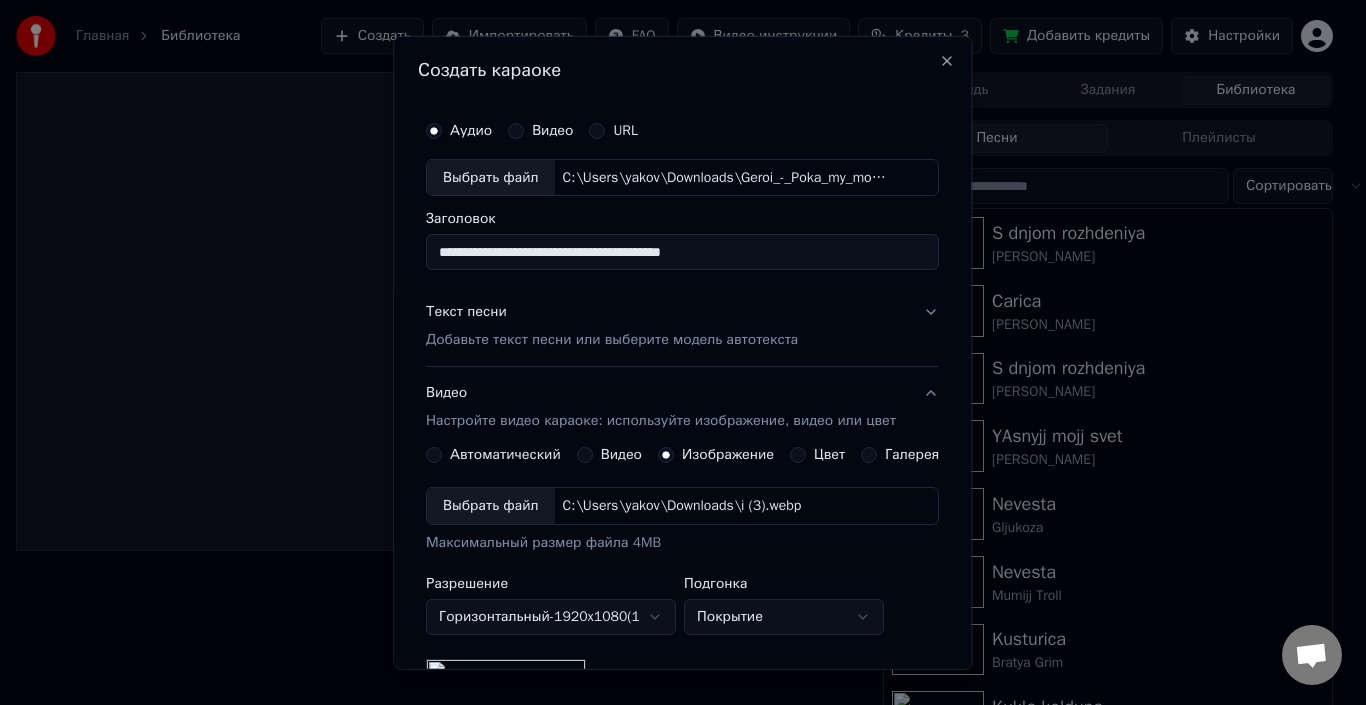 click on "Текст песни Добавьте текст песни или выберите модель автотекста" at bounding box center [682, 326] 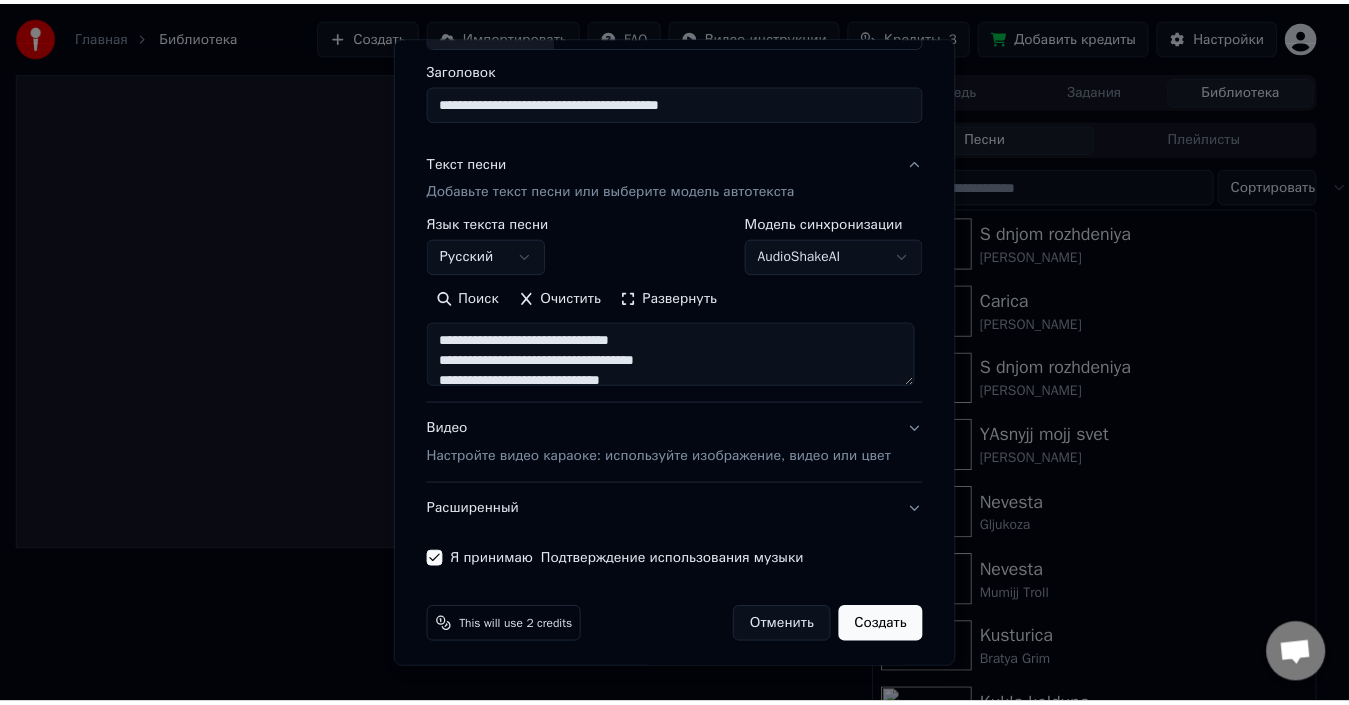 scroll, scrollTop: 157, scrollLeft: 0, axis: vertical 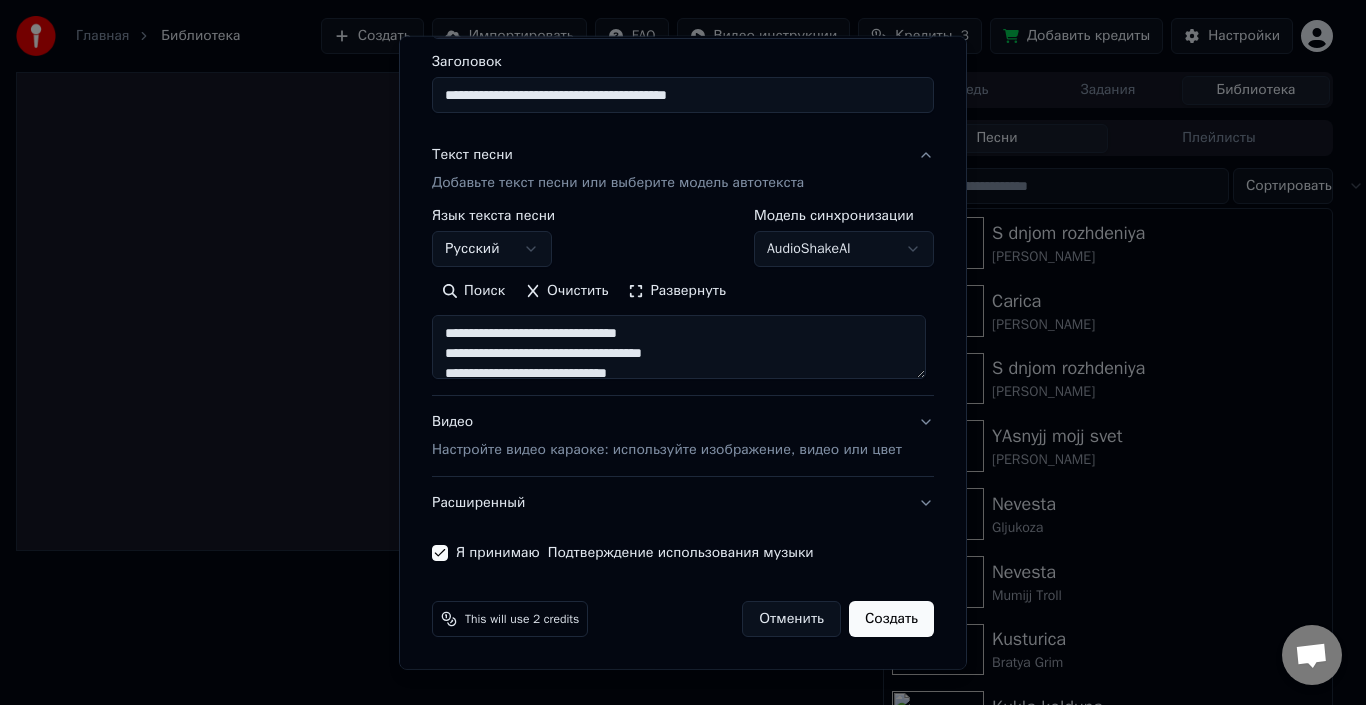 click on "Создать" at bounding box center (891, 619) 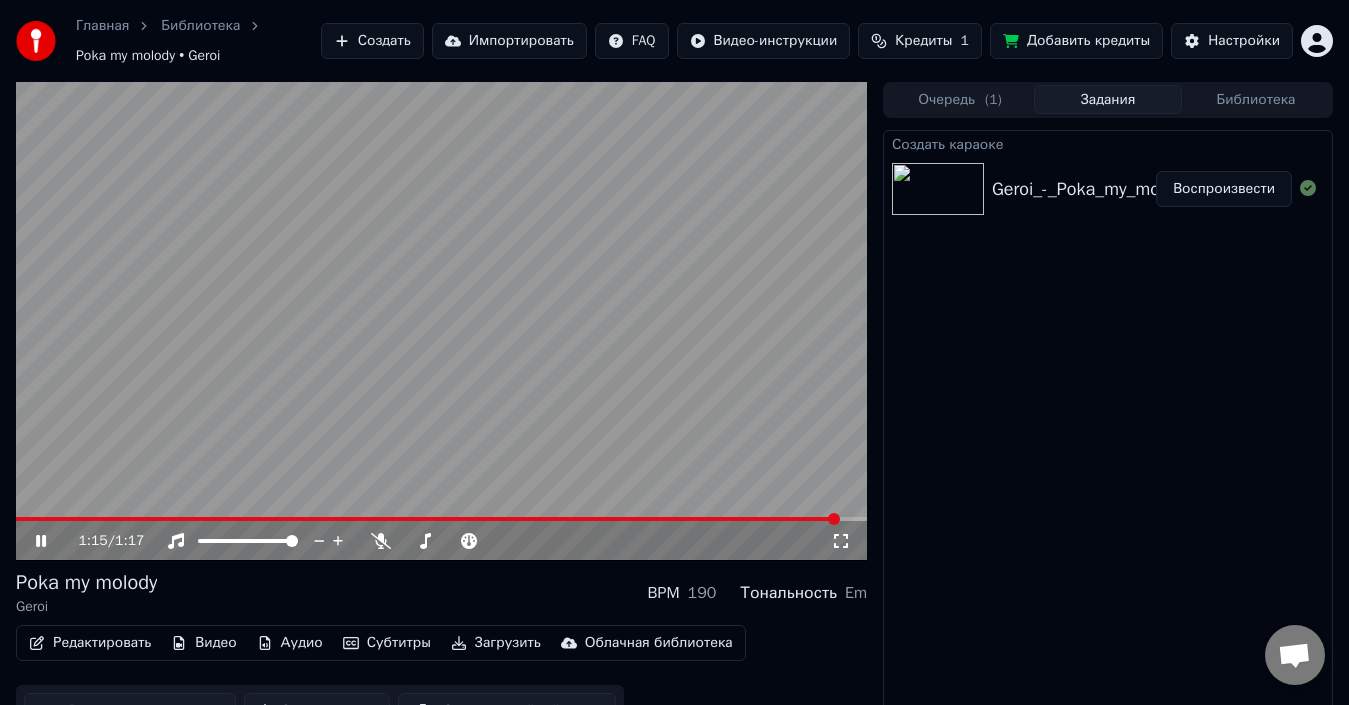 click at bounding box center (427, 519) 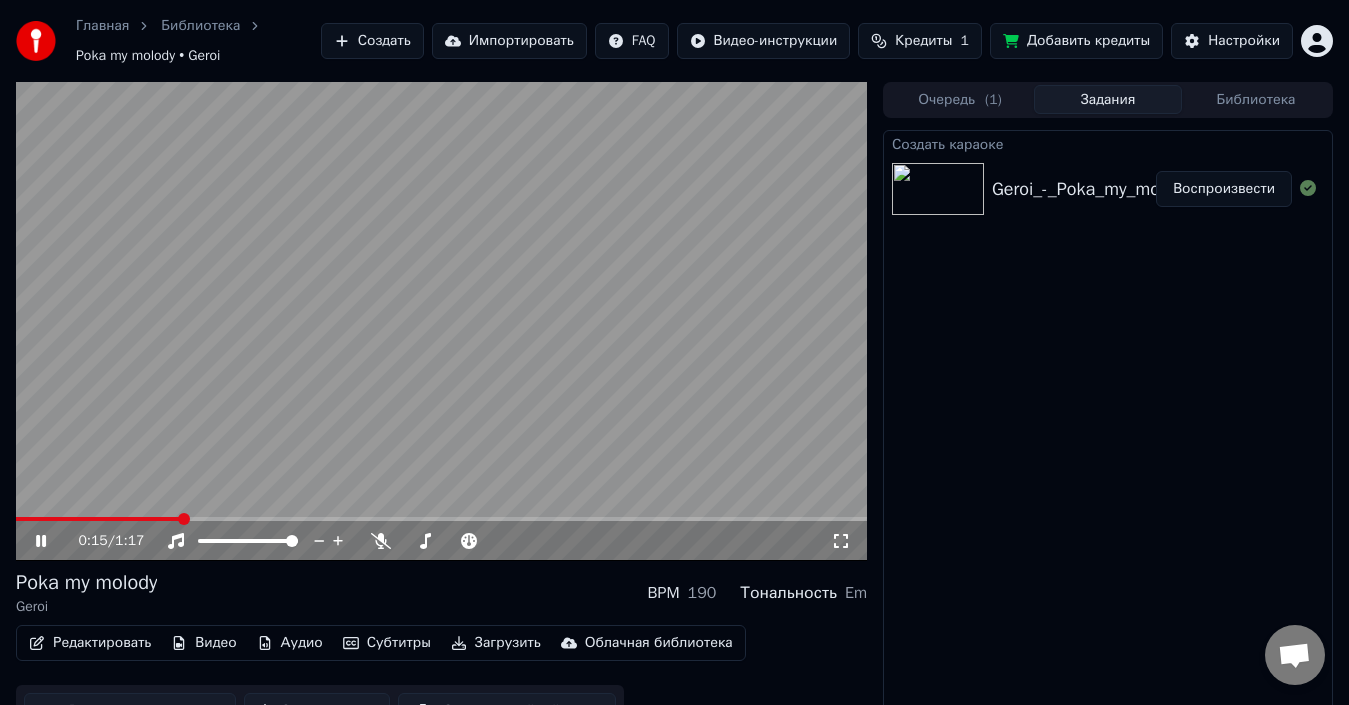 click at bounding box center [98, 519] 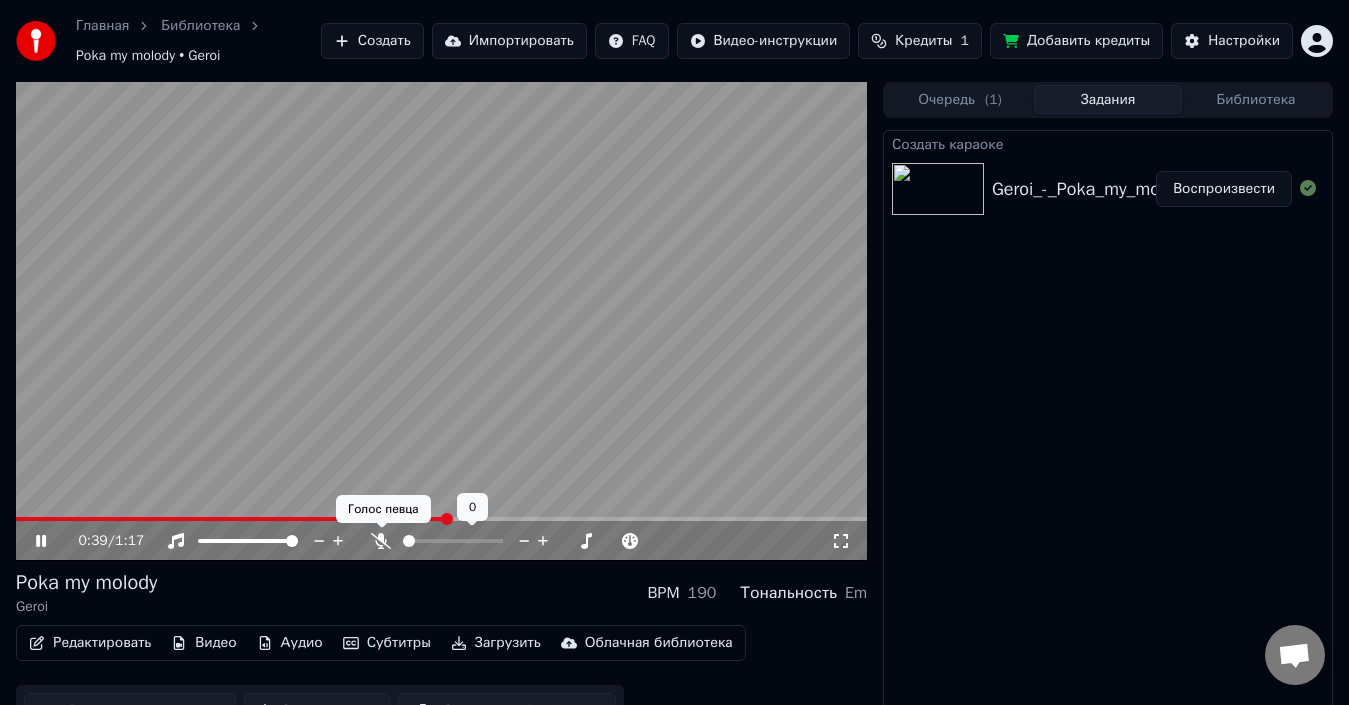 click 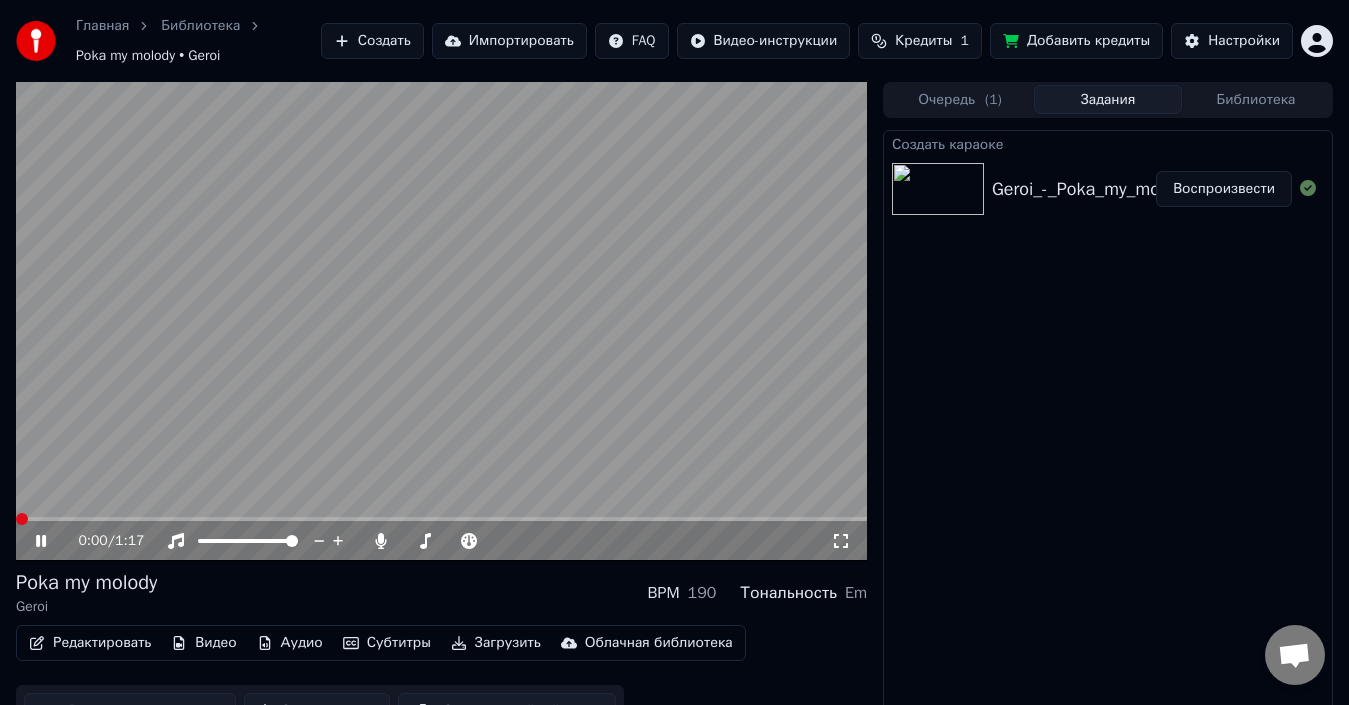 click at bounding box center (22, 519) 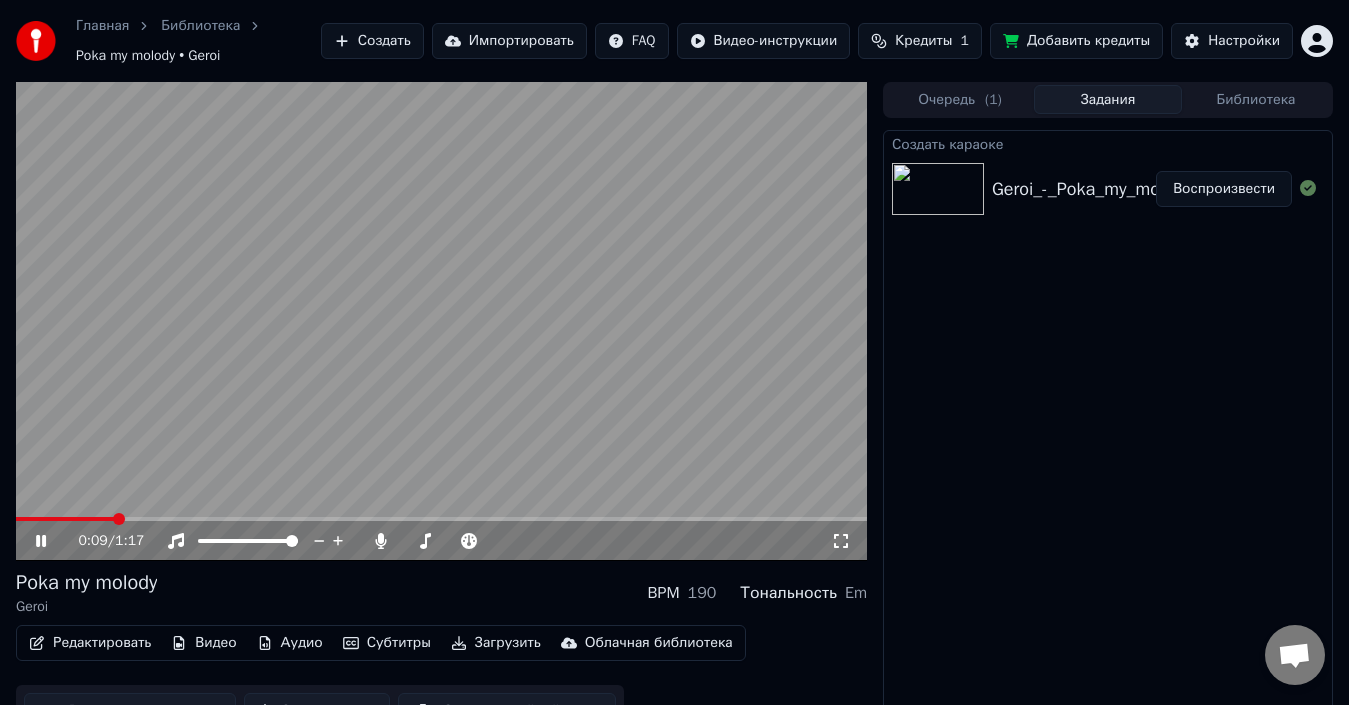 click at bounding box center (441, 519) 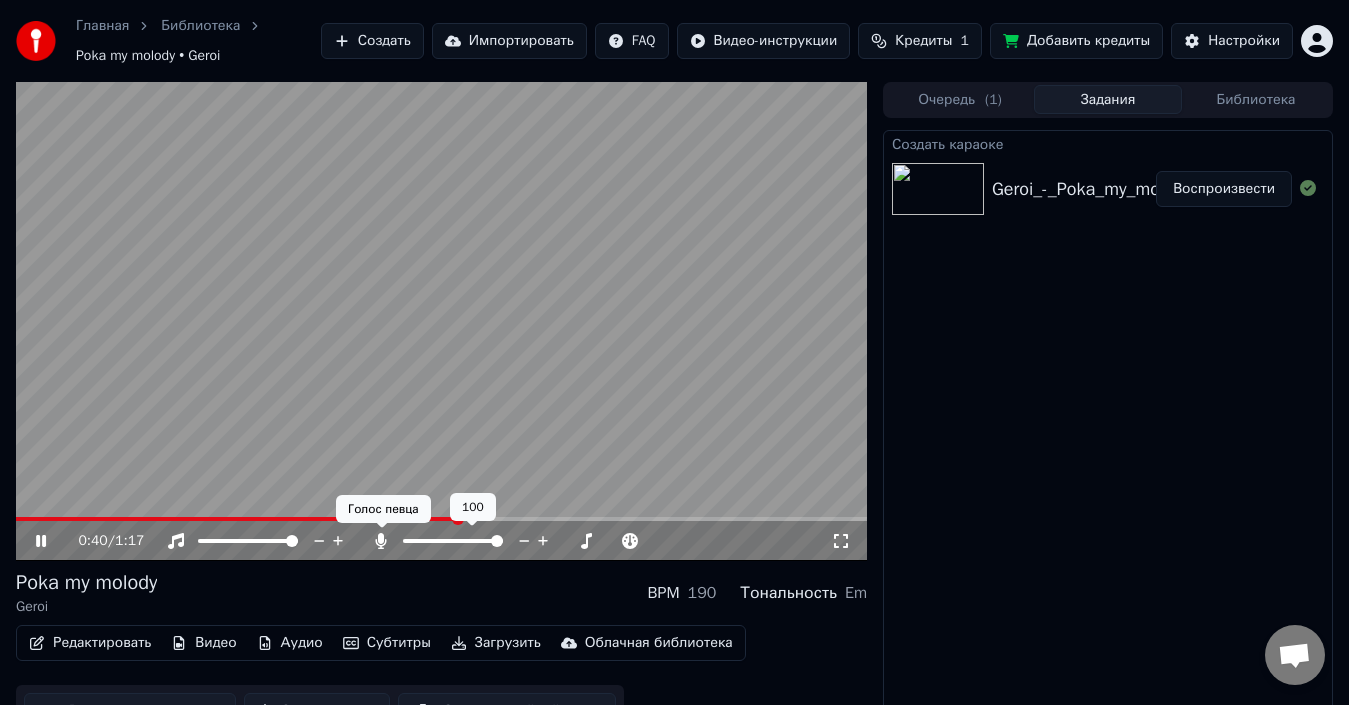 click 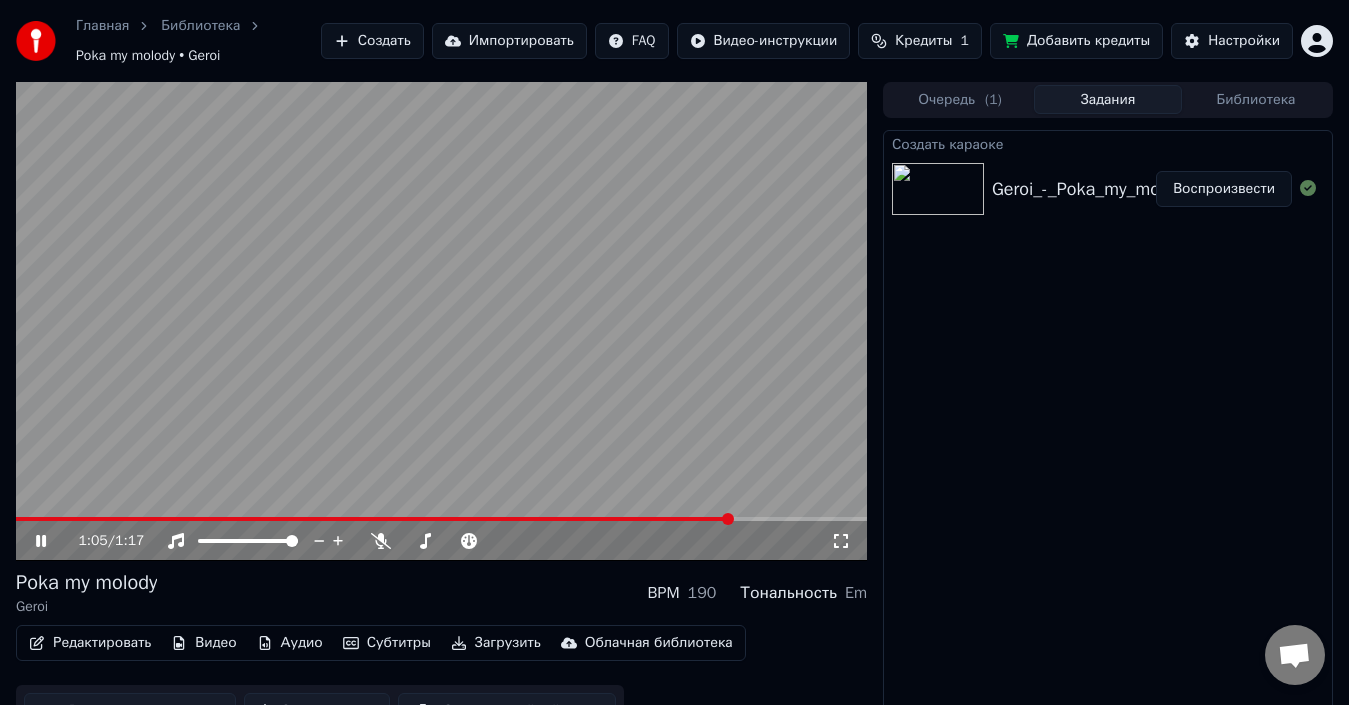 click 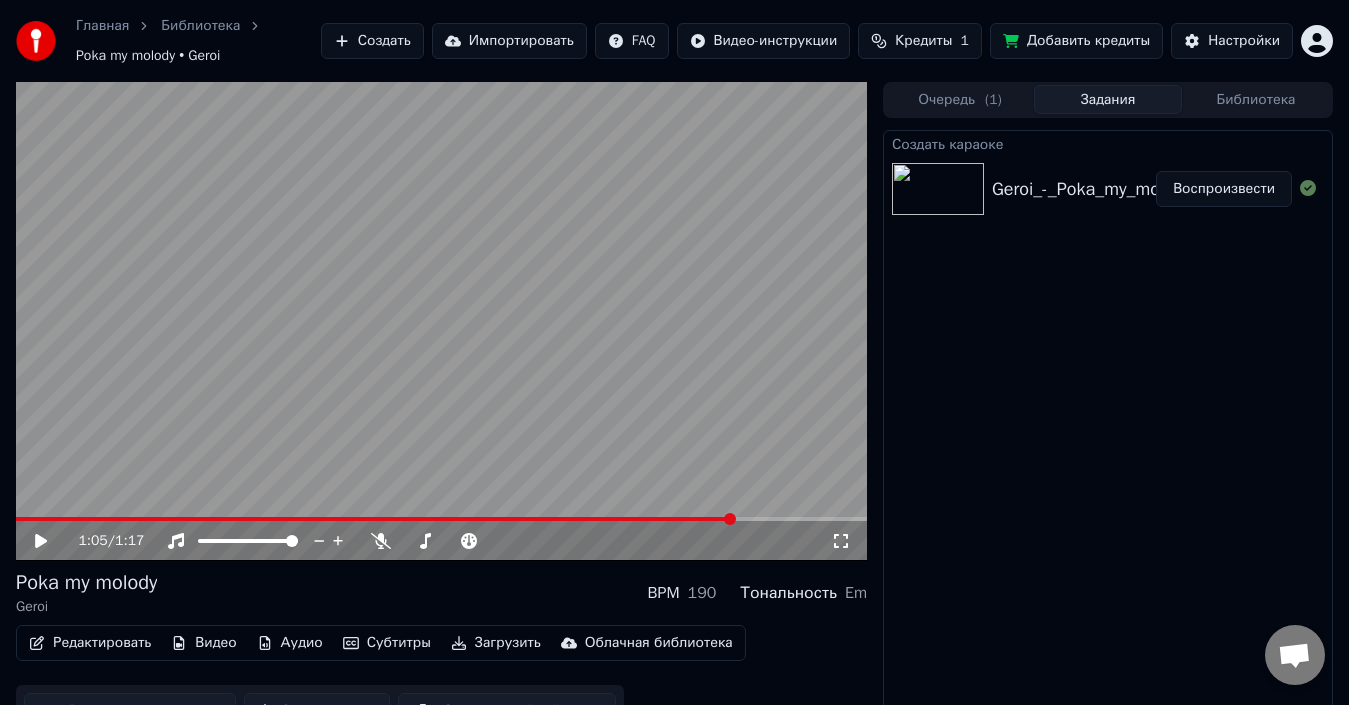 click on "Редактировать" at bounding box center (90, 643) 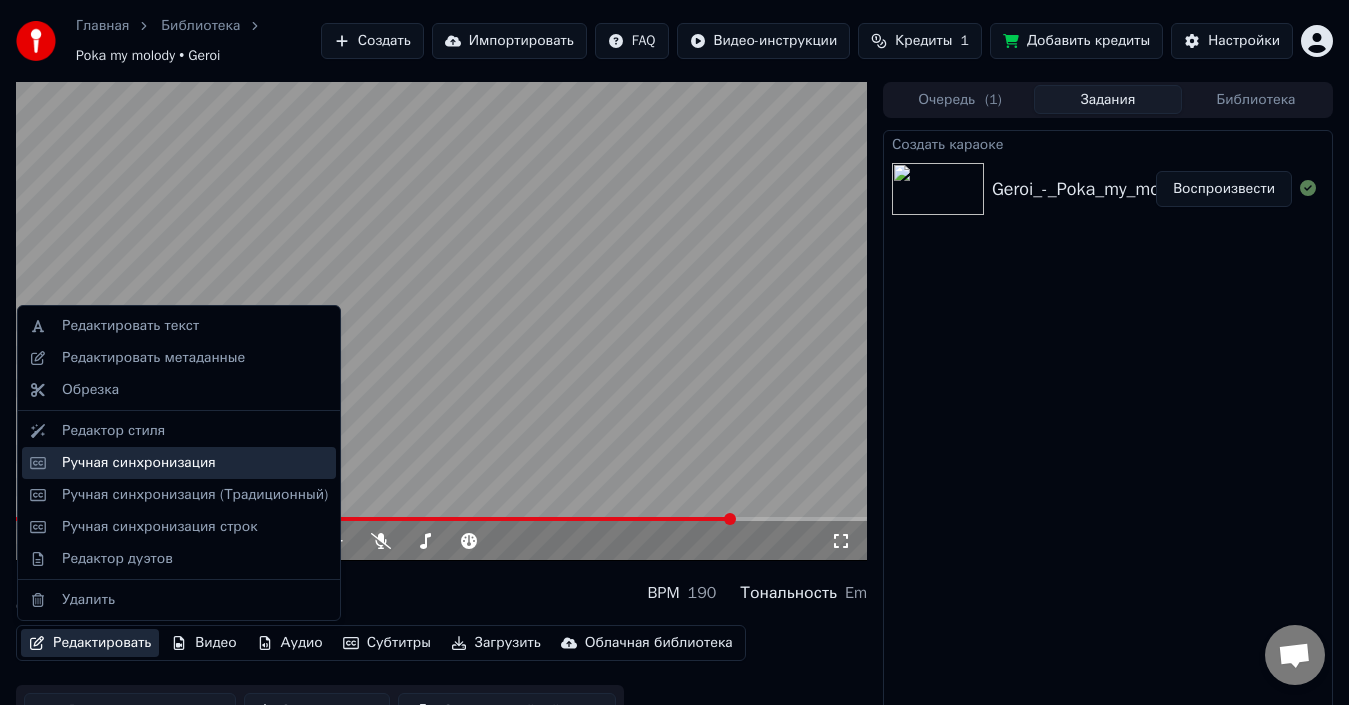 click on "Ручная синхронизация" at bounding box center [139, 463] 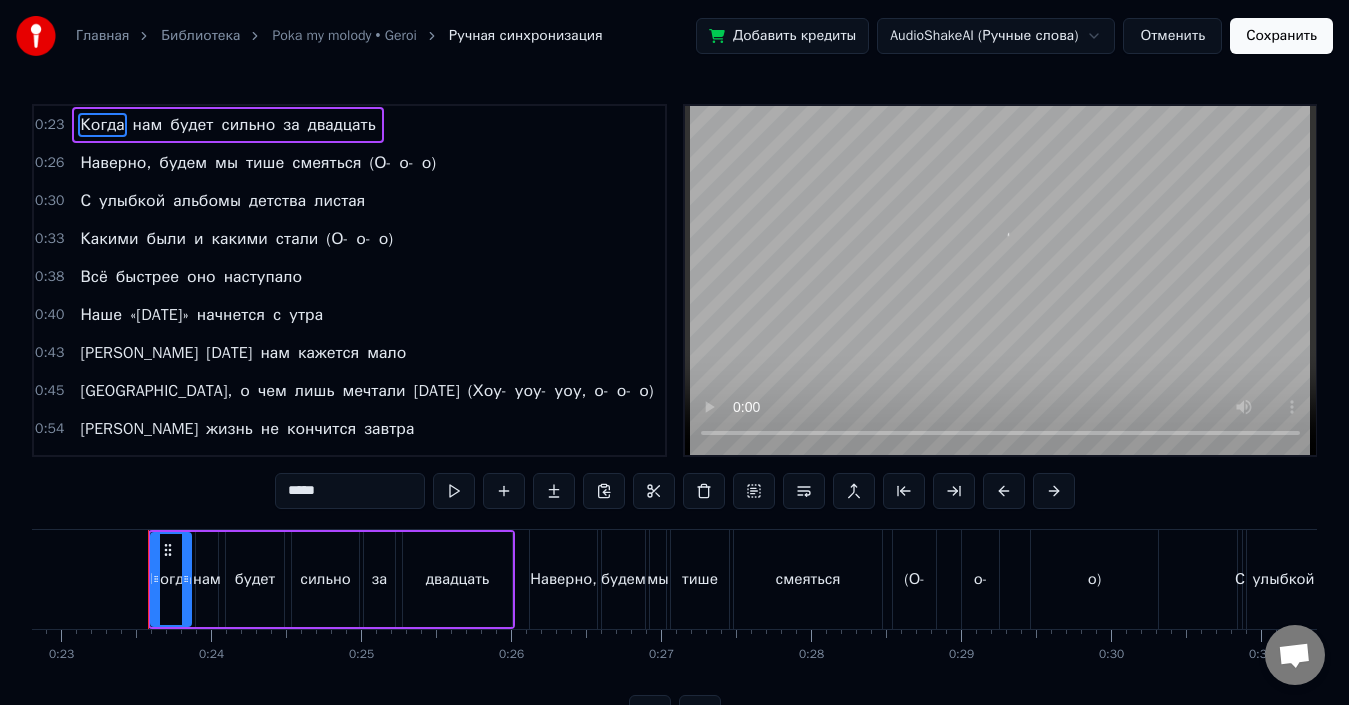 scroll, scrollTop: 0, scrollLeft: 3437, axis: horizontal 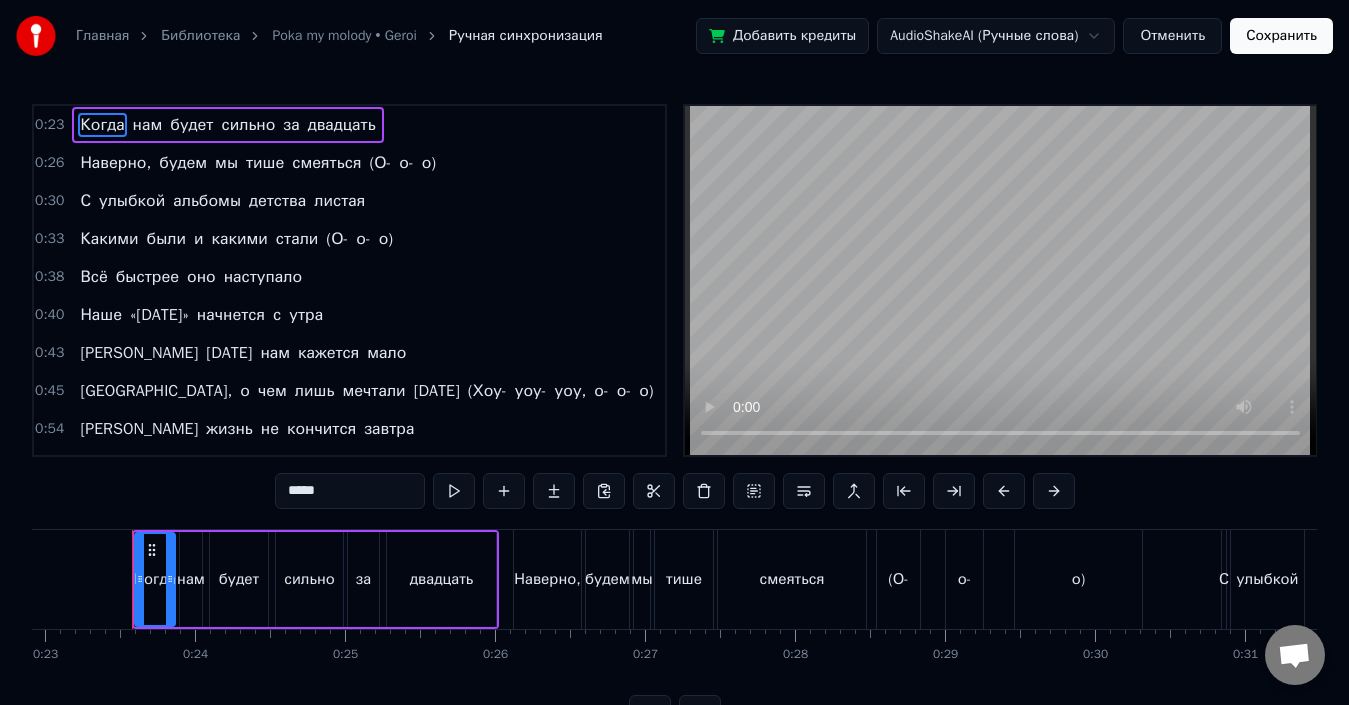 click on "альбомы" at bounding box center (207, 201) 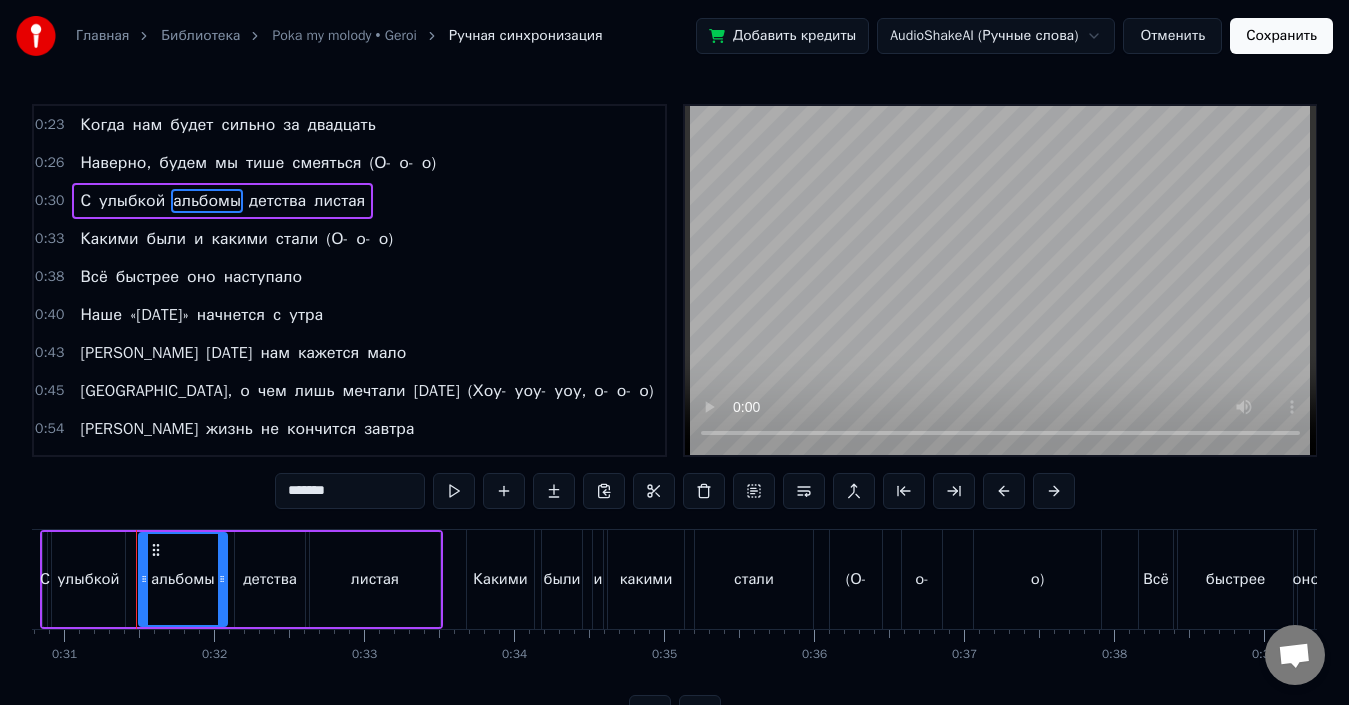 scroll, scrollTop: 0, scrollLeft: 4622, axis: horizontal 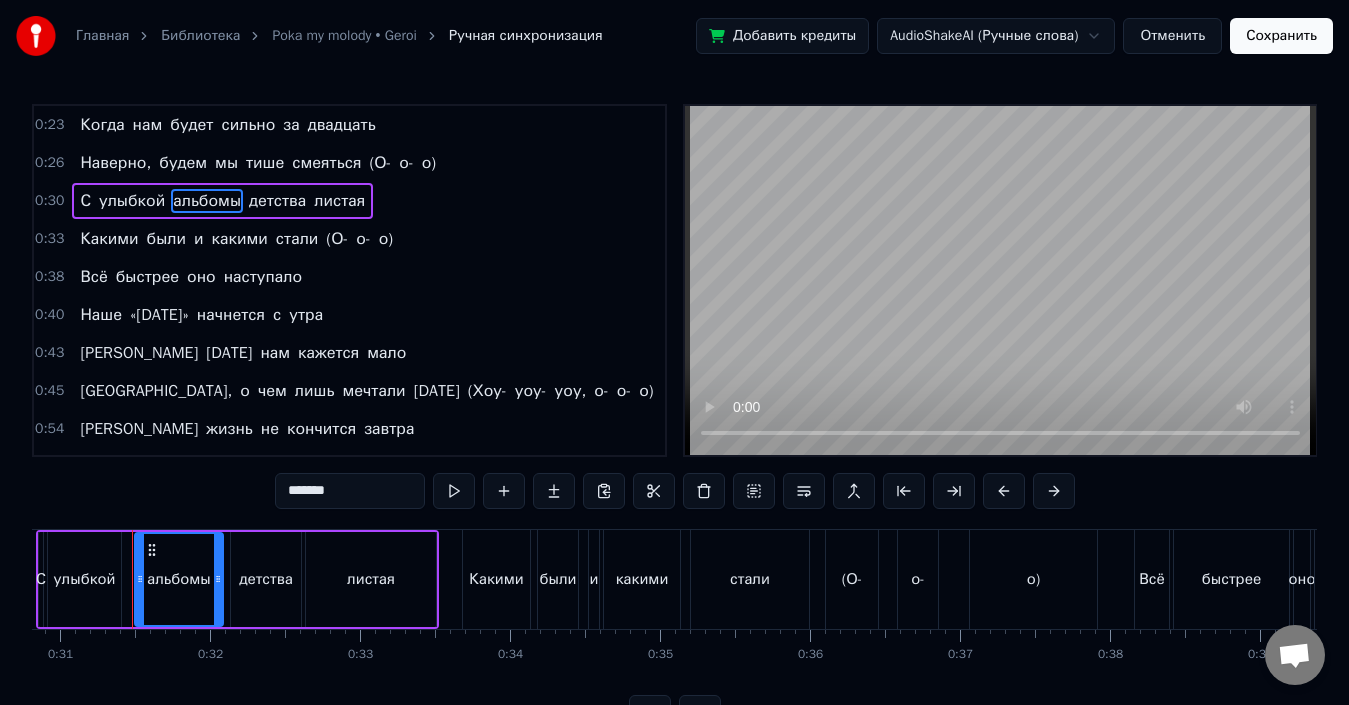 drag, startPoint x: 357, startPoint y: 494, endPoint x: 261, endPoint y: 501, distance: 96.25487 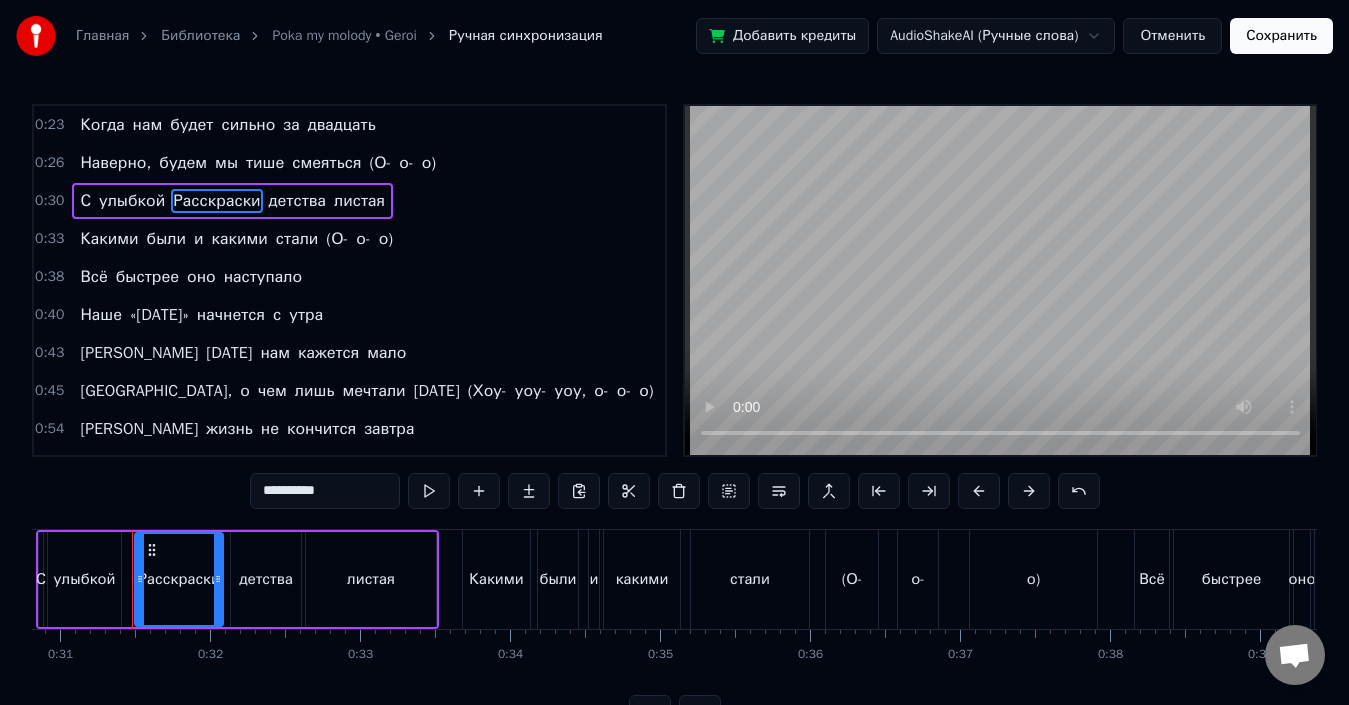 drag, startPoint x: 269, startPoint y: 492, endPoint x: 254, endPoint y: 492, distance: 15 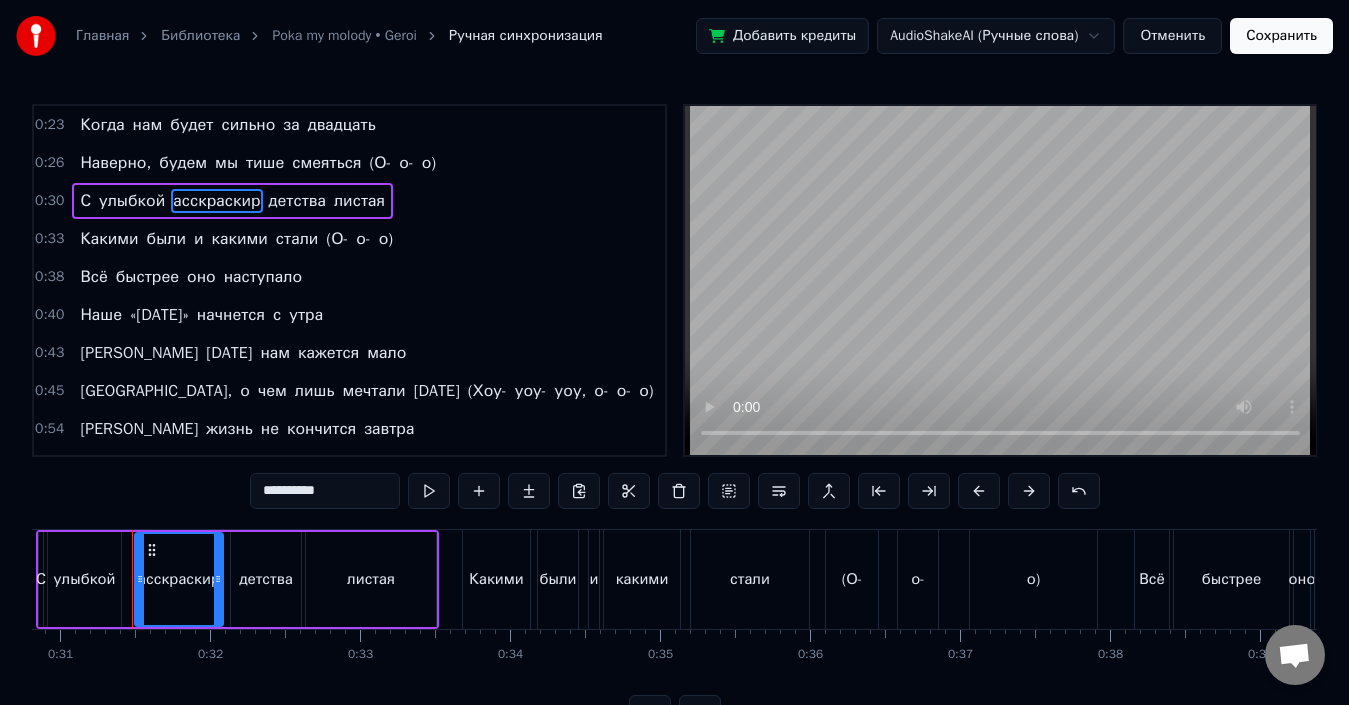 click on "**********" at bounding box center [325, 491] 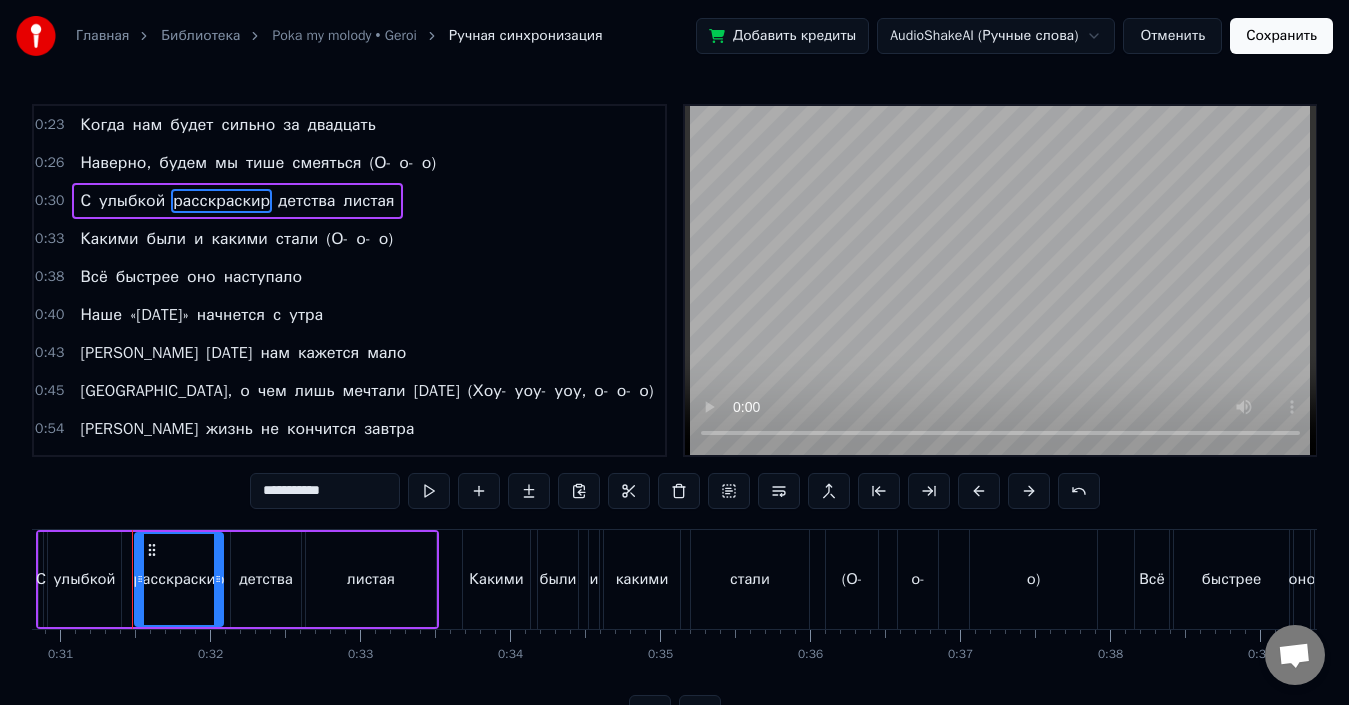 click on "**********" at bounding box center (325, 491) 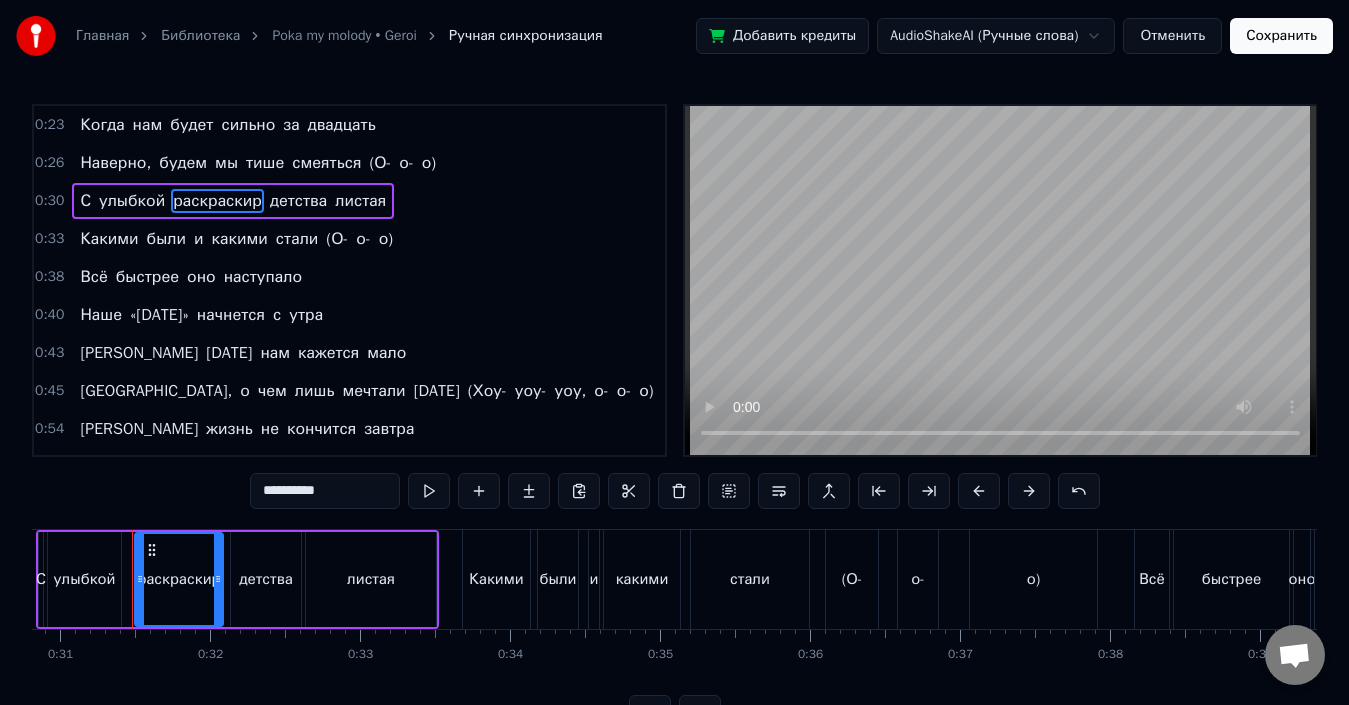 click on "**********" at bounding box center (325, 491) 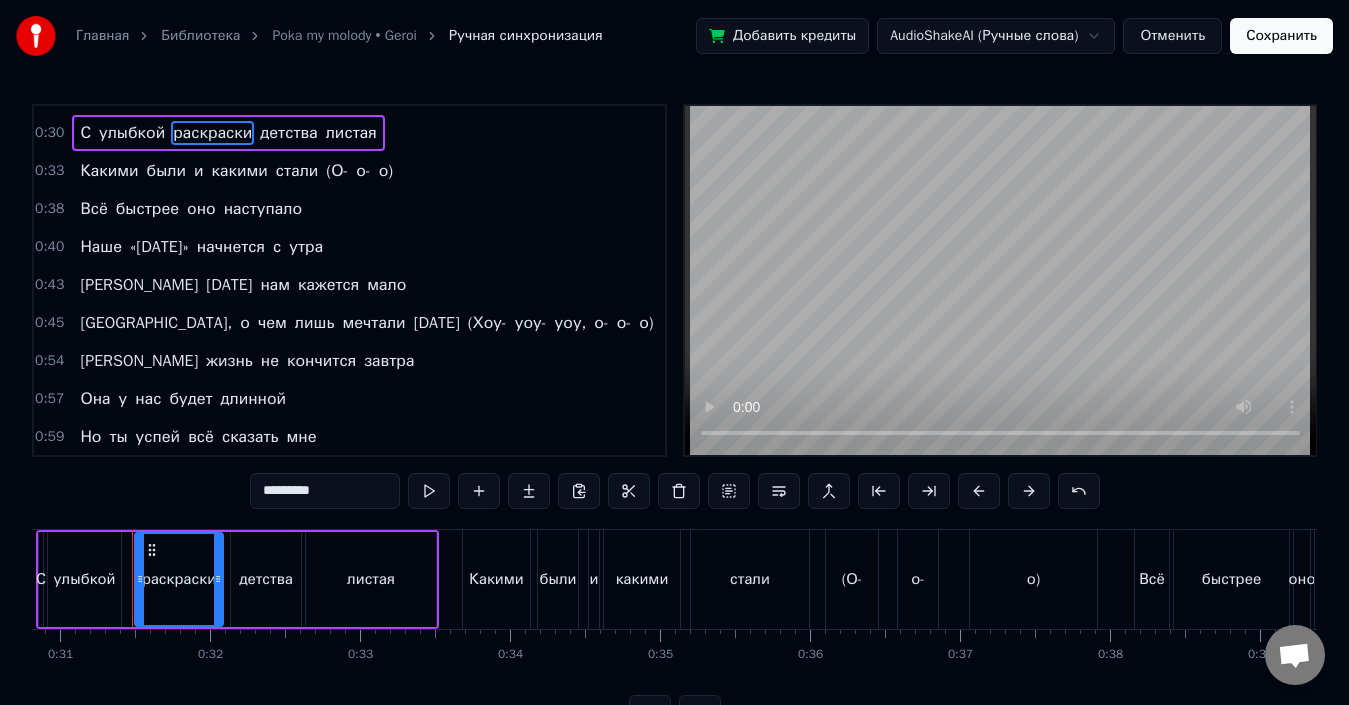 scroll, scrollTop: 71, scrollLeft: 0, axis: vertical 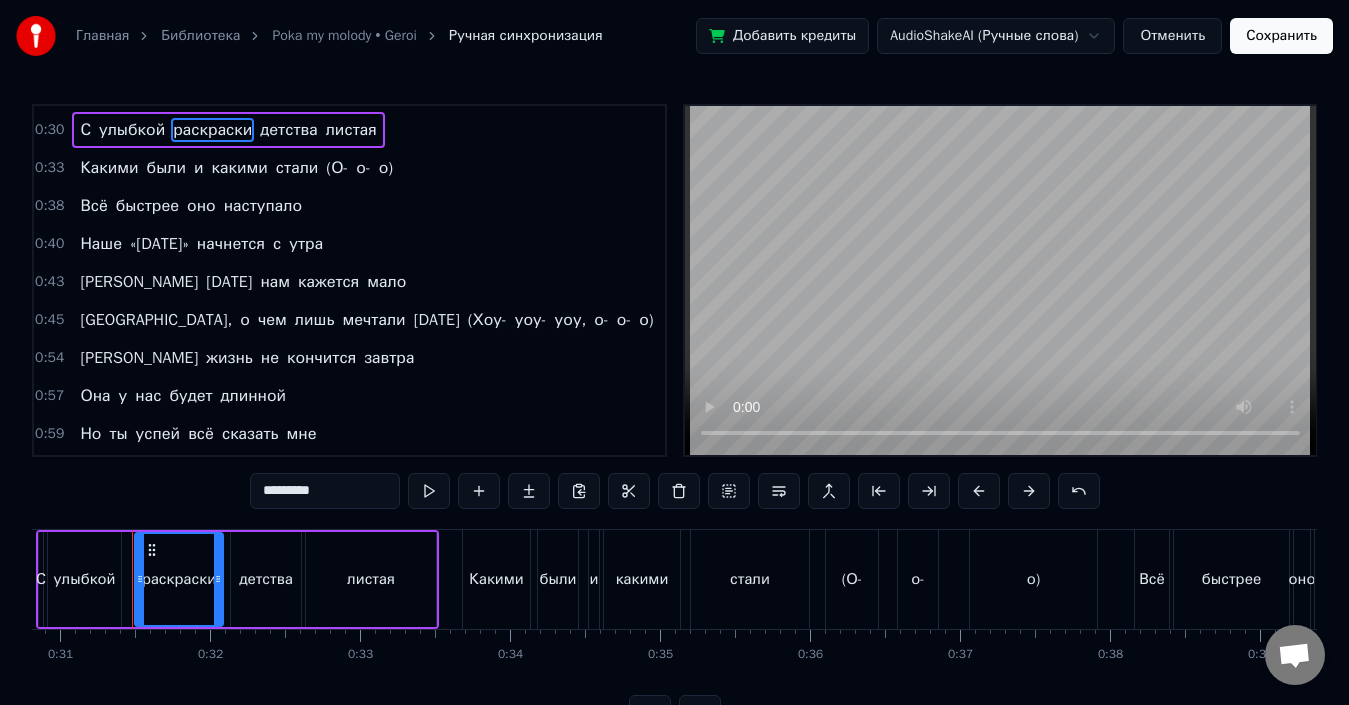 click on "«[DATE]»" at bounding box center [159, 244] 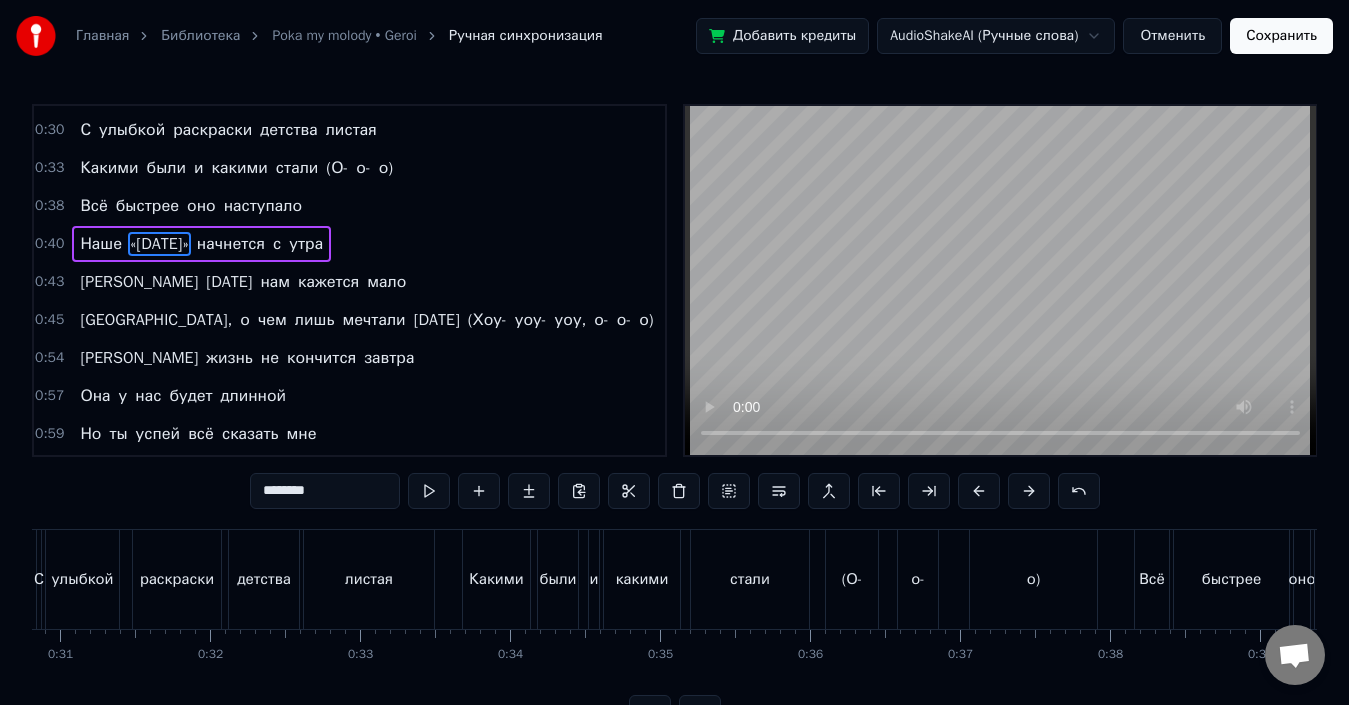 scroll, scrollTop: 34, scrollLeft: 0, axis: vertical 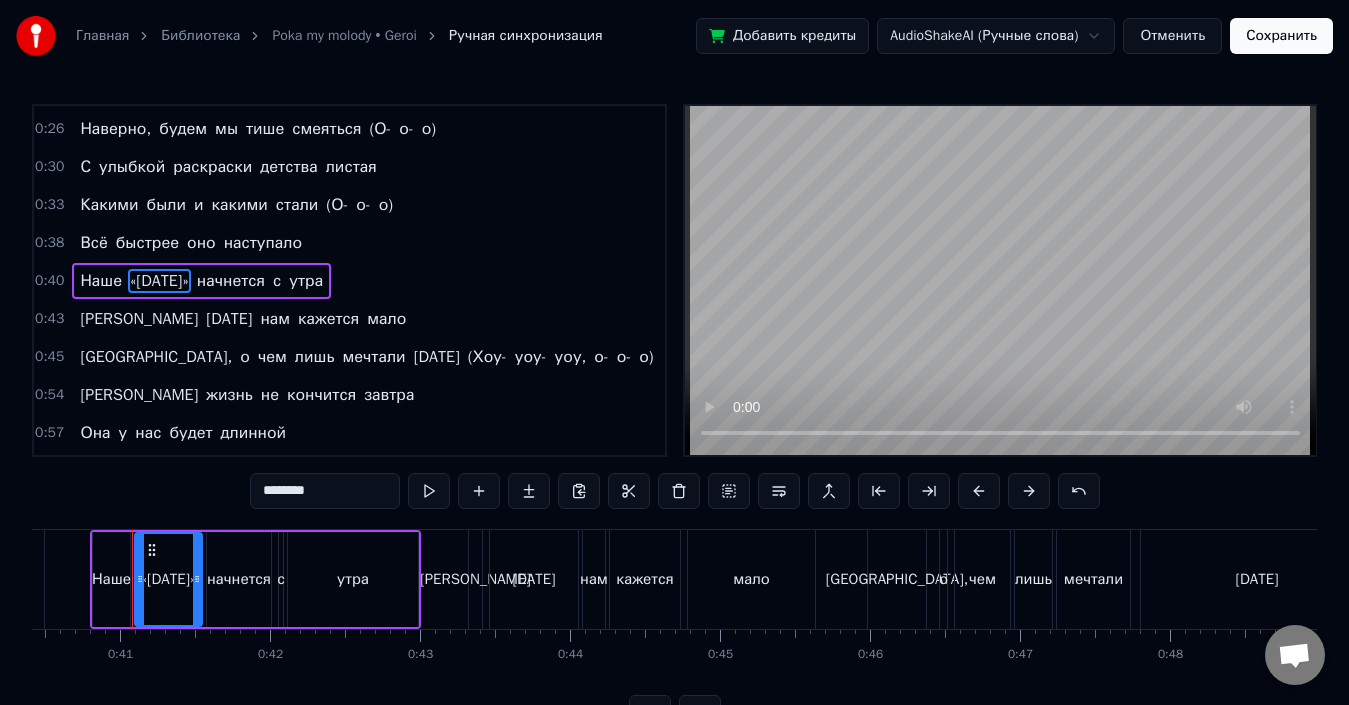 drag, startPoint x: 309, startPoint y: 492, endPoint x: 269, endPoint y: 493, distance: 40.012497 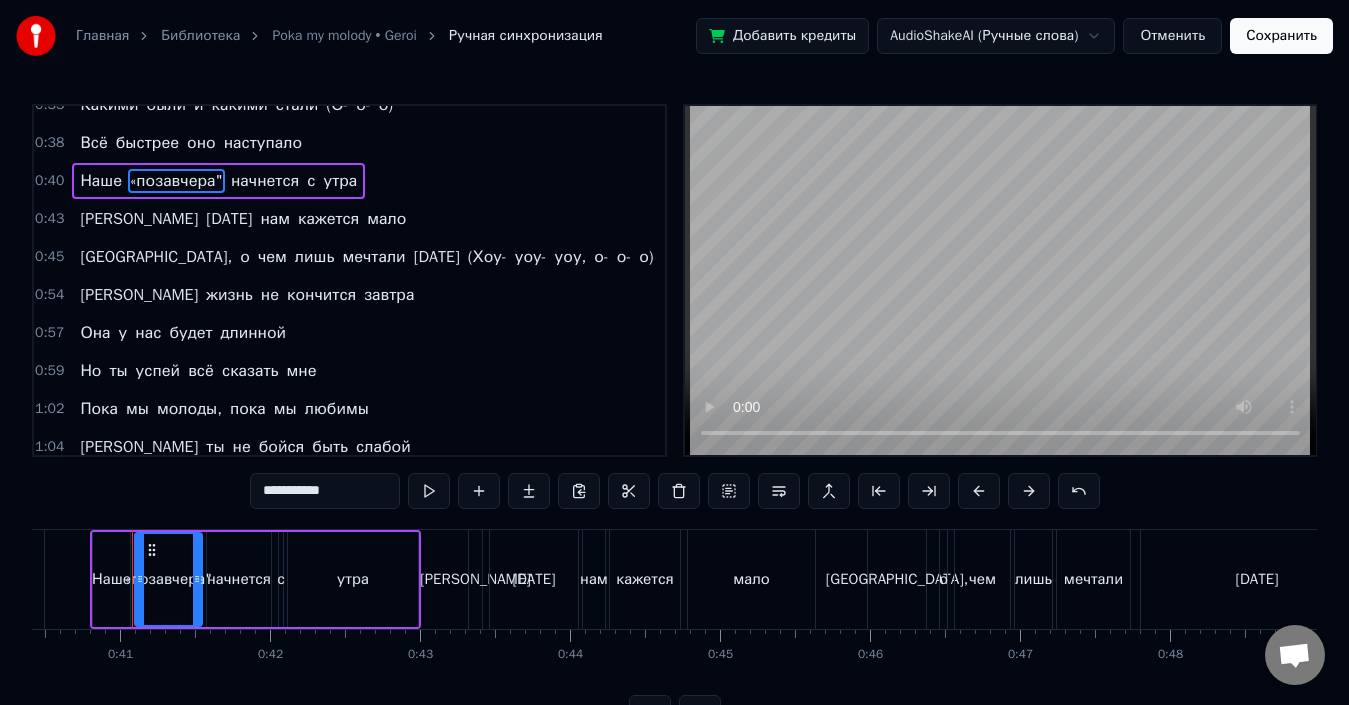scroll, scrollTop: 234, scrollLeft: 0, axis: vertical 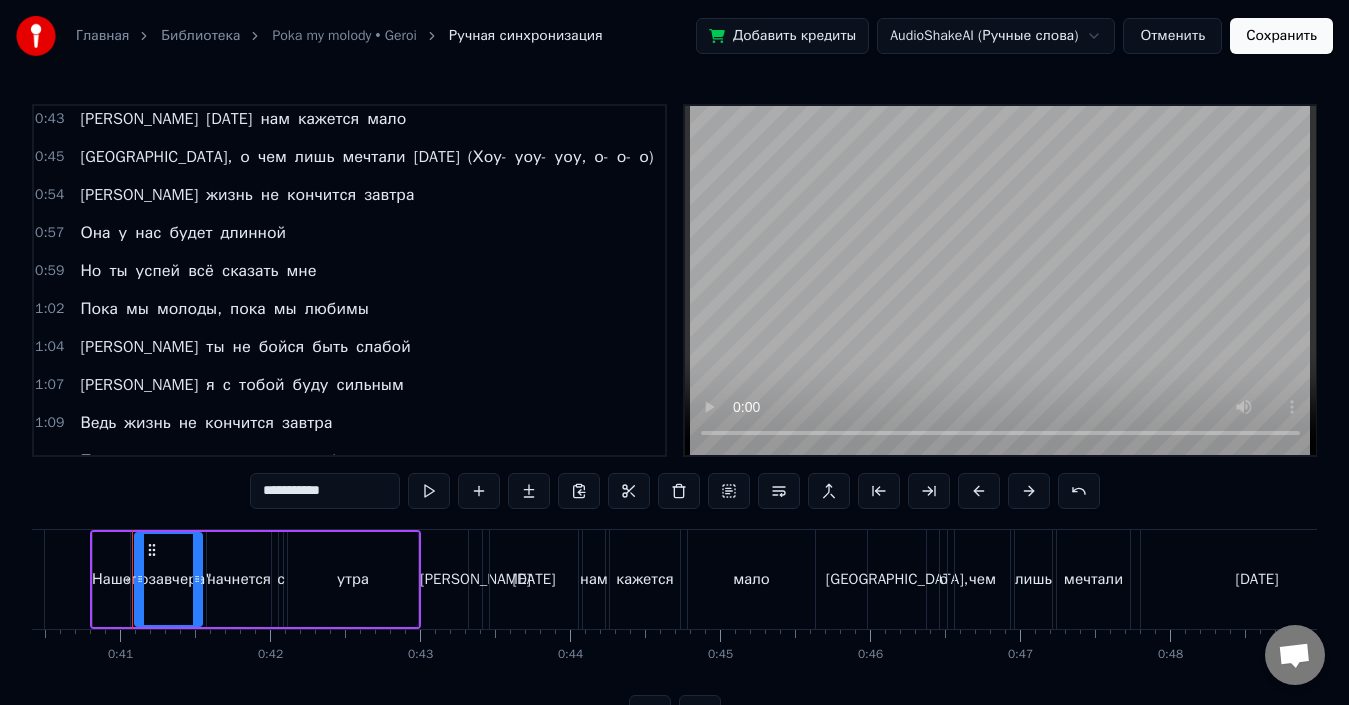 click on "жизнь" at bounding box center [229, 195] 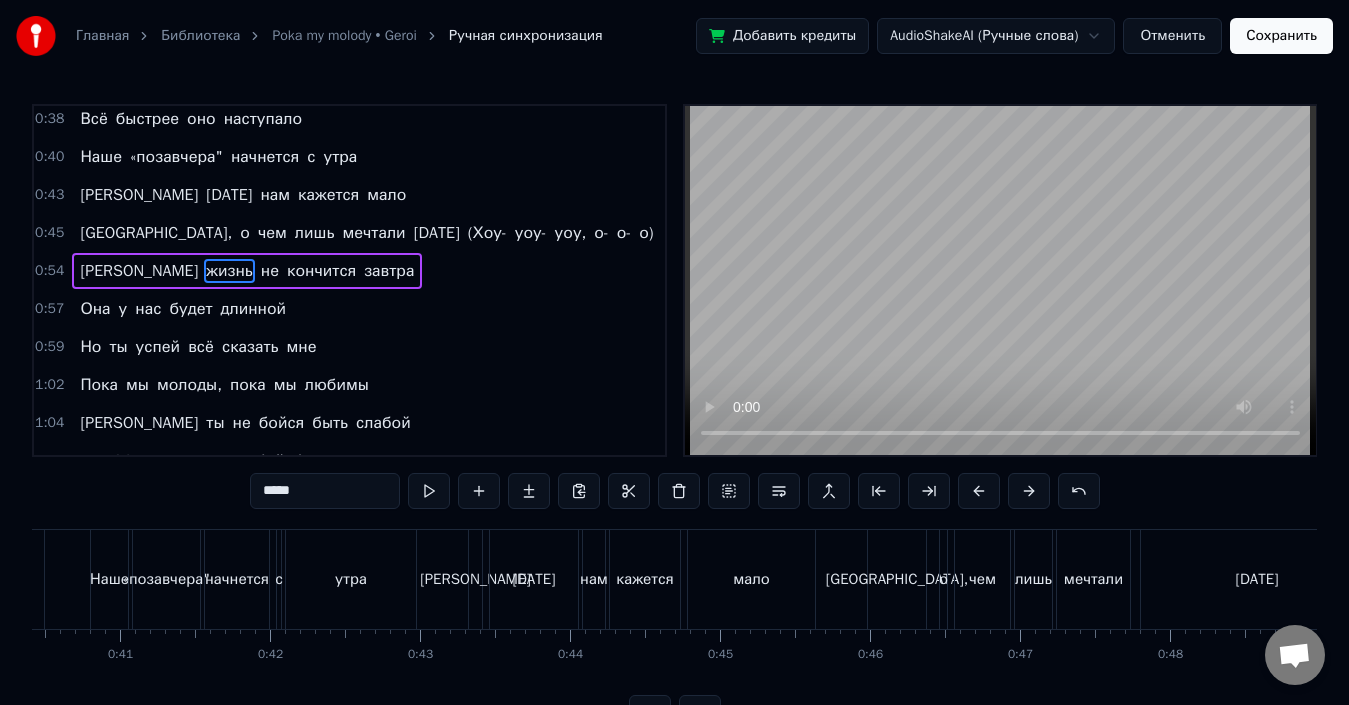 scroll, scrollTop: 148, scrollLeft: 0, axis: vertical 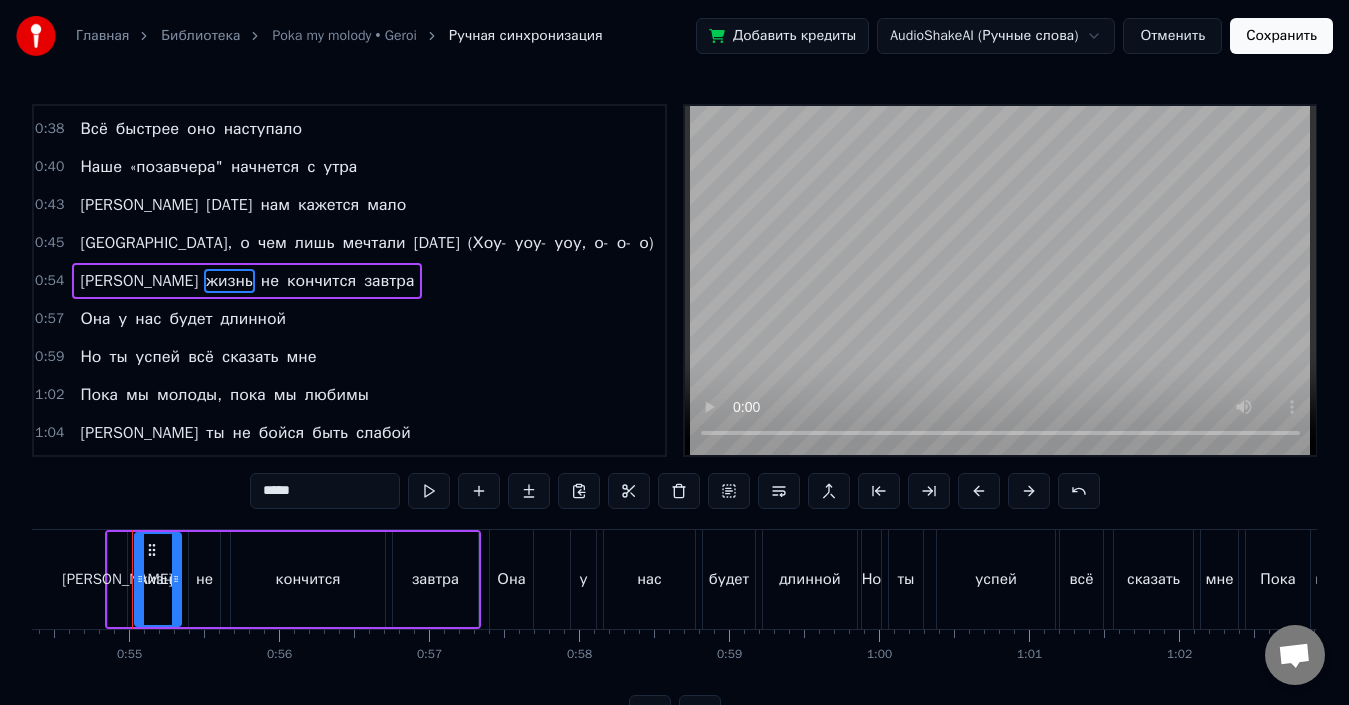 drag, startPoint x: 316, startPoint y: 495, endPoint x: 254, endPoint y: 491, distance: 62.1289 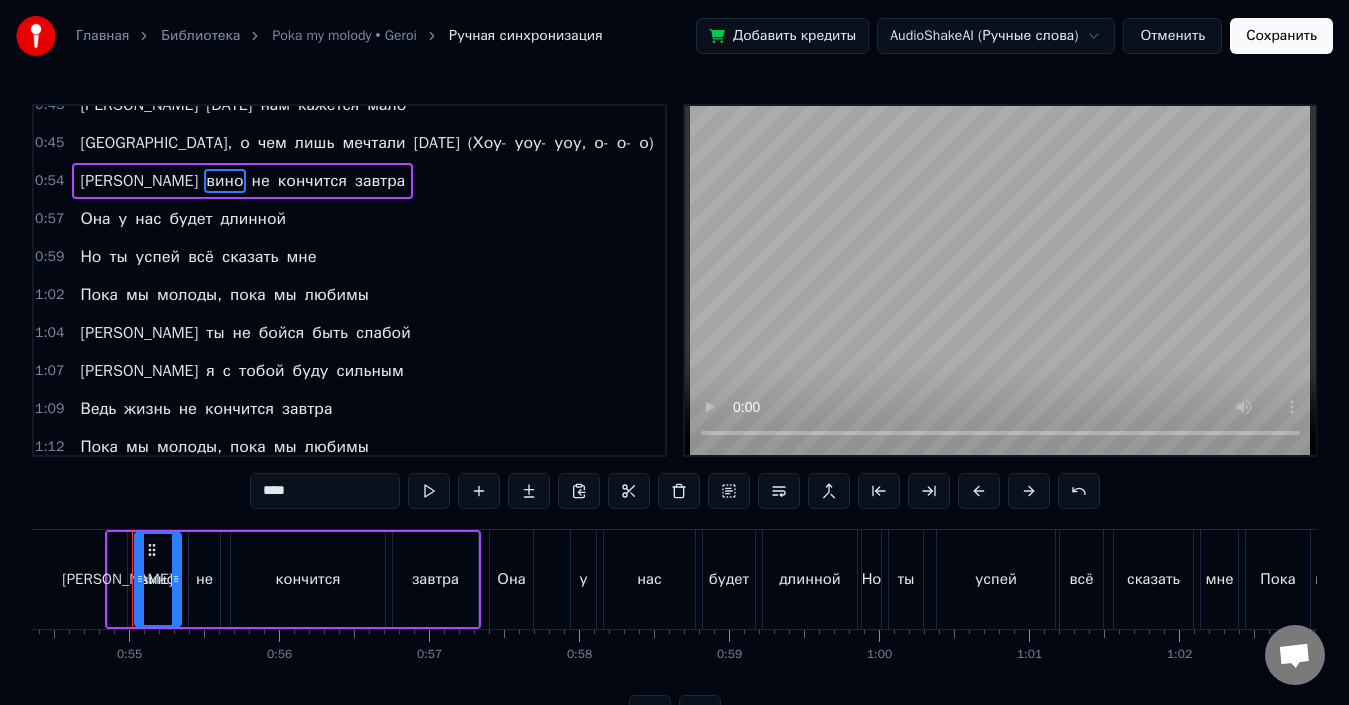 scroll, scrollTop: 259, scrollLeft: 0, axis: vertical 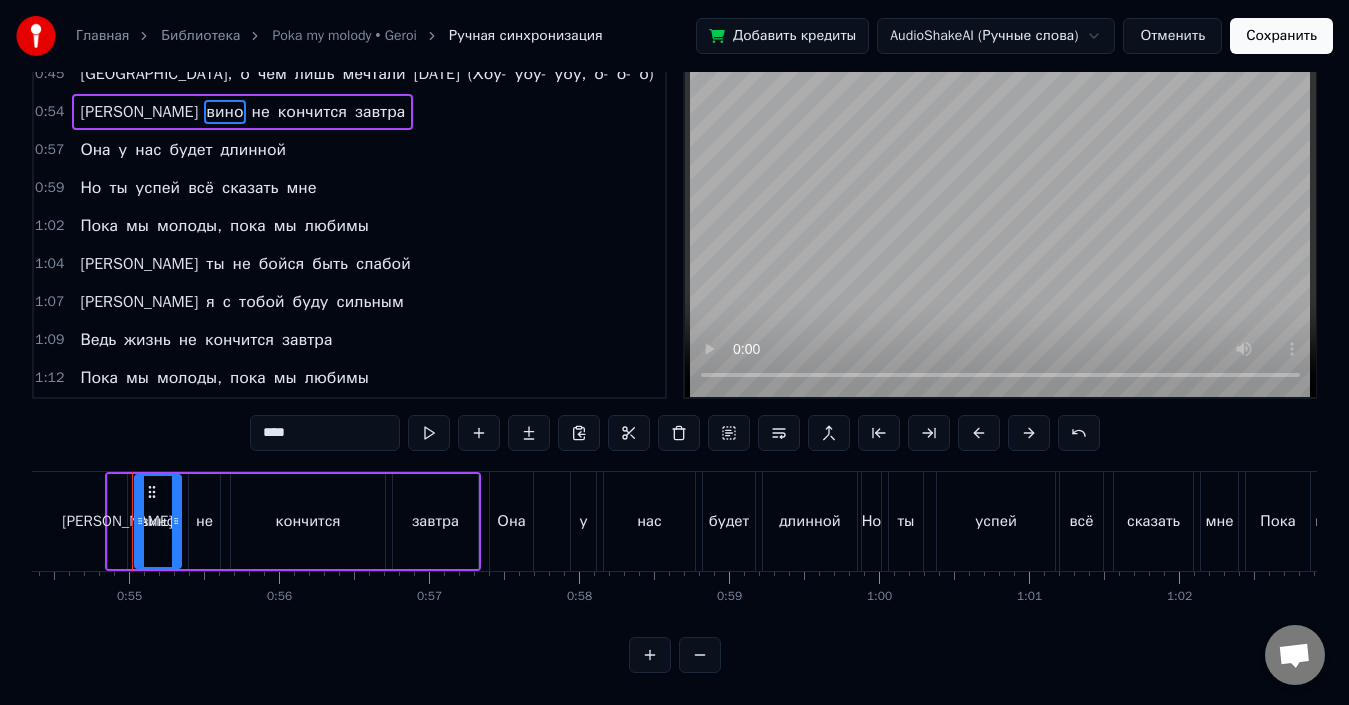 click on "слабой" at bounding box center [383, 264] 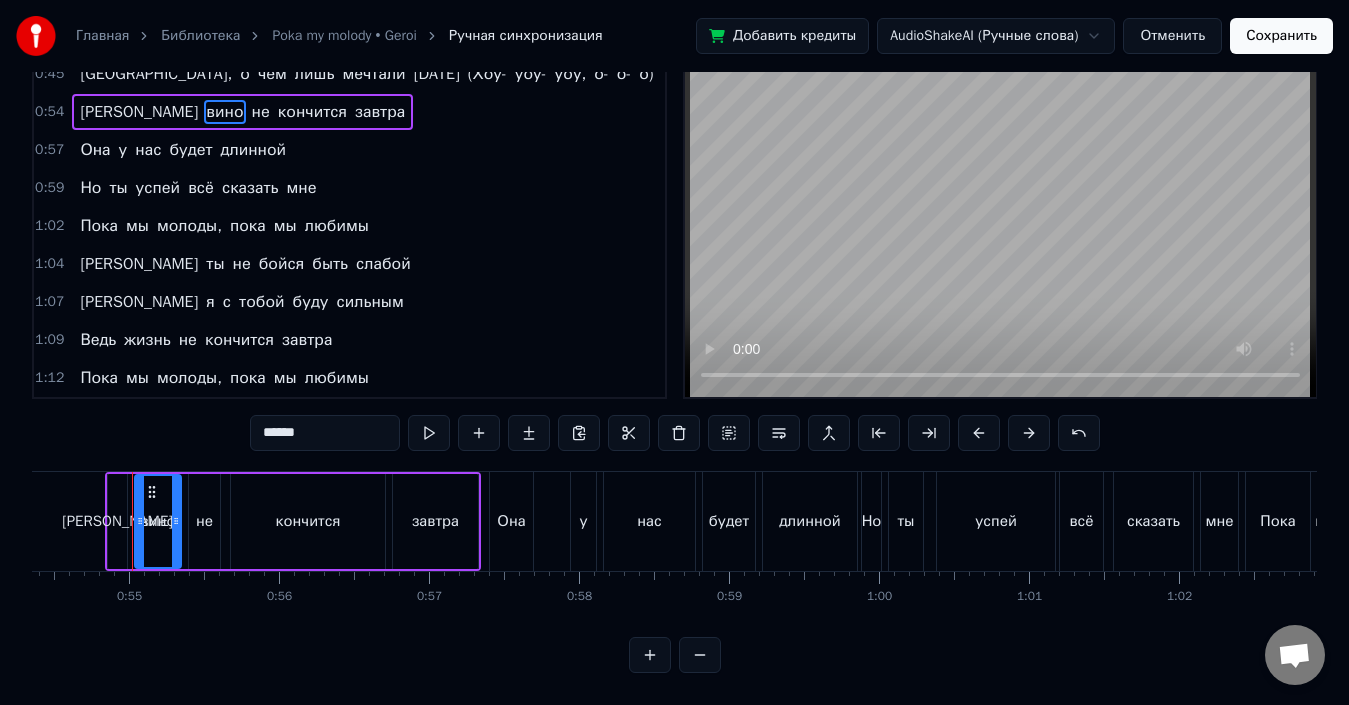 scroll, scrollTop: 56, scrollLeft: 0, axis: vertical 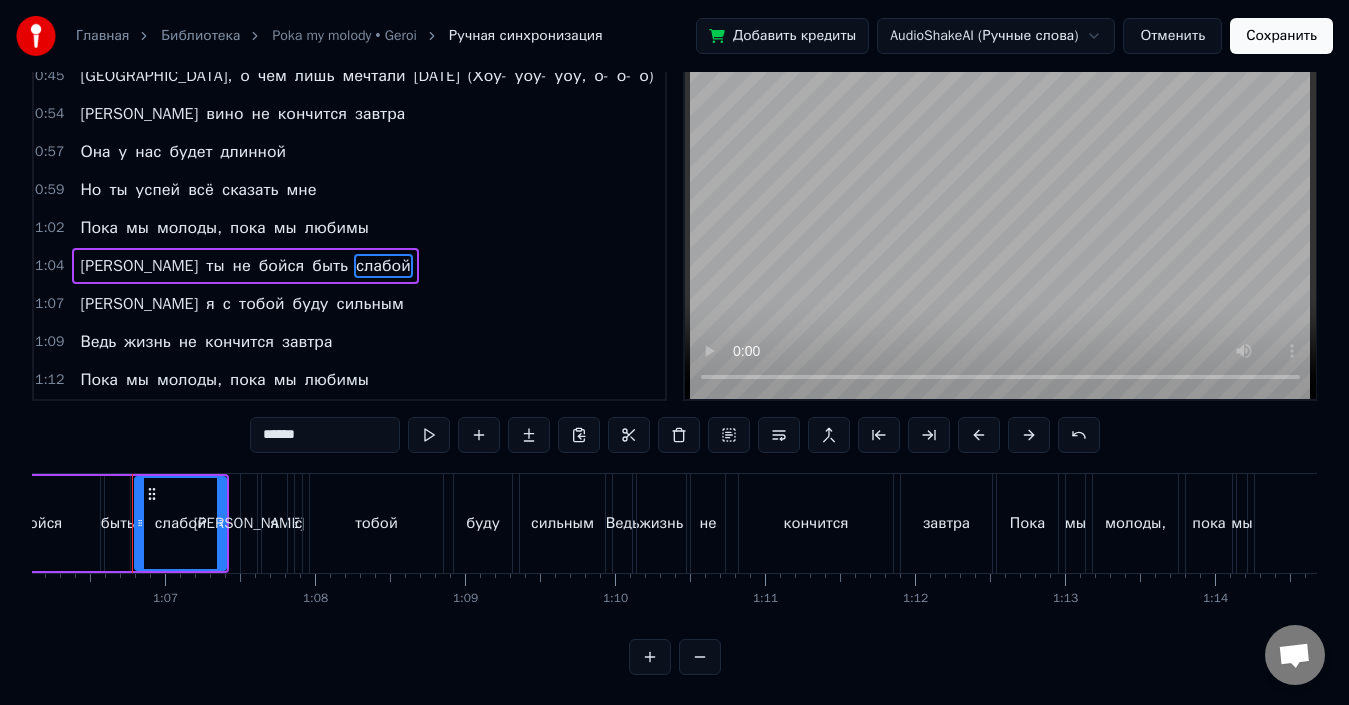 drag, startPoint x: 319, startPoint y: 436, endPoint x: 248, endPoint y: 436, distance: 71 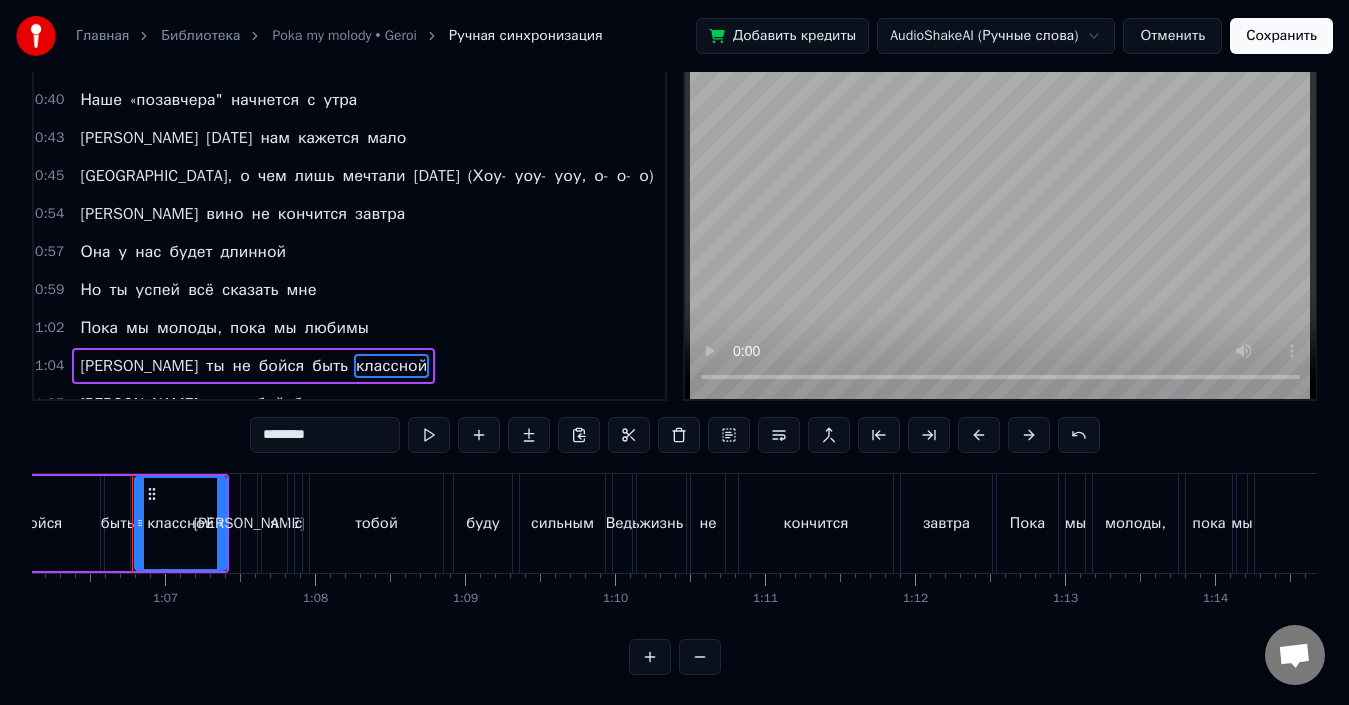 scroll, scrollTop: 259, scrollLeft: 0, axis: vertical 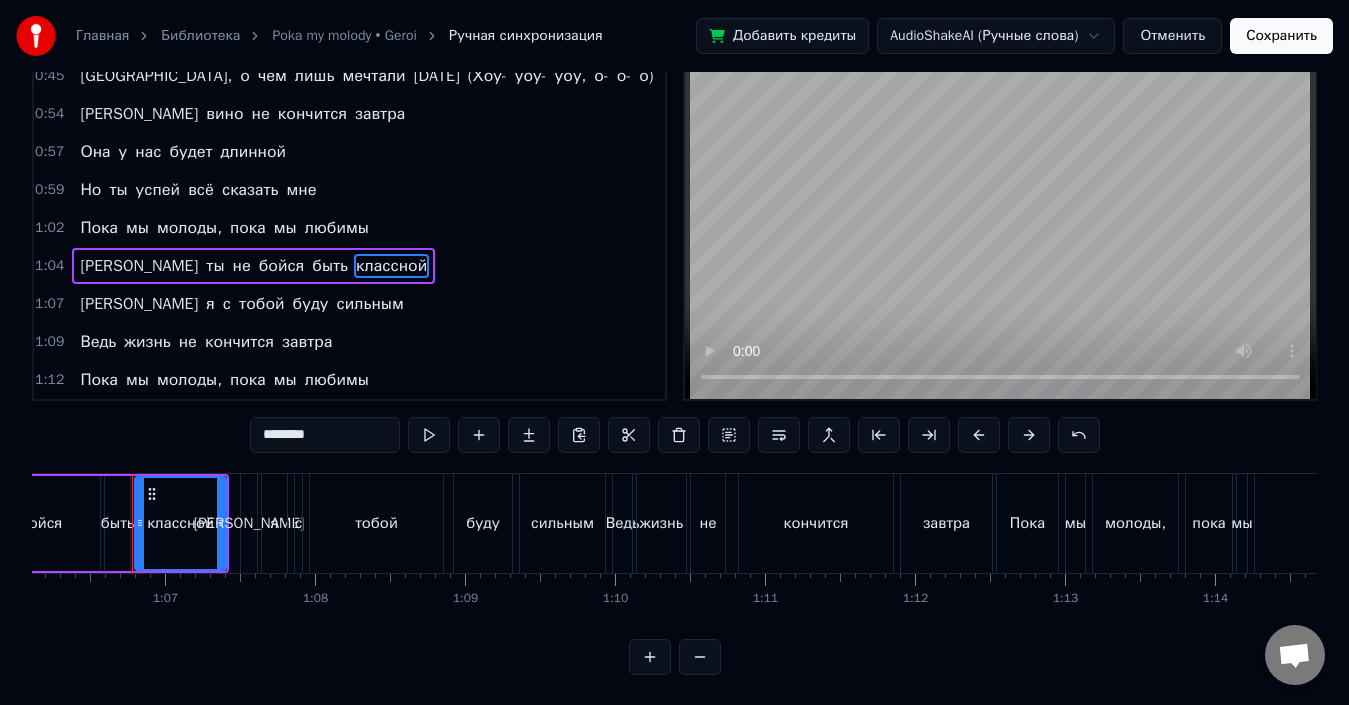 click on "сильным" at bounding box center (370, 304) 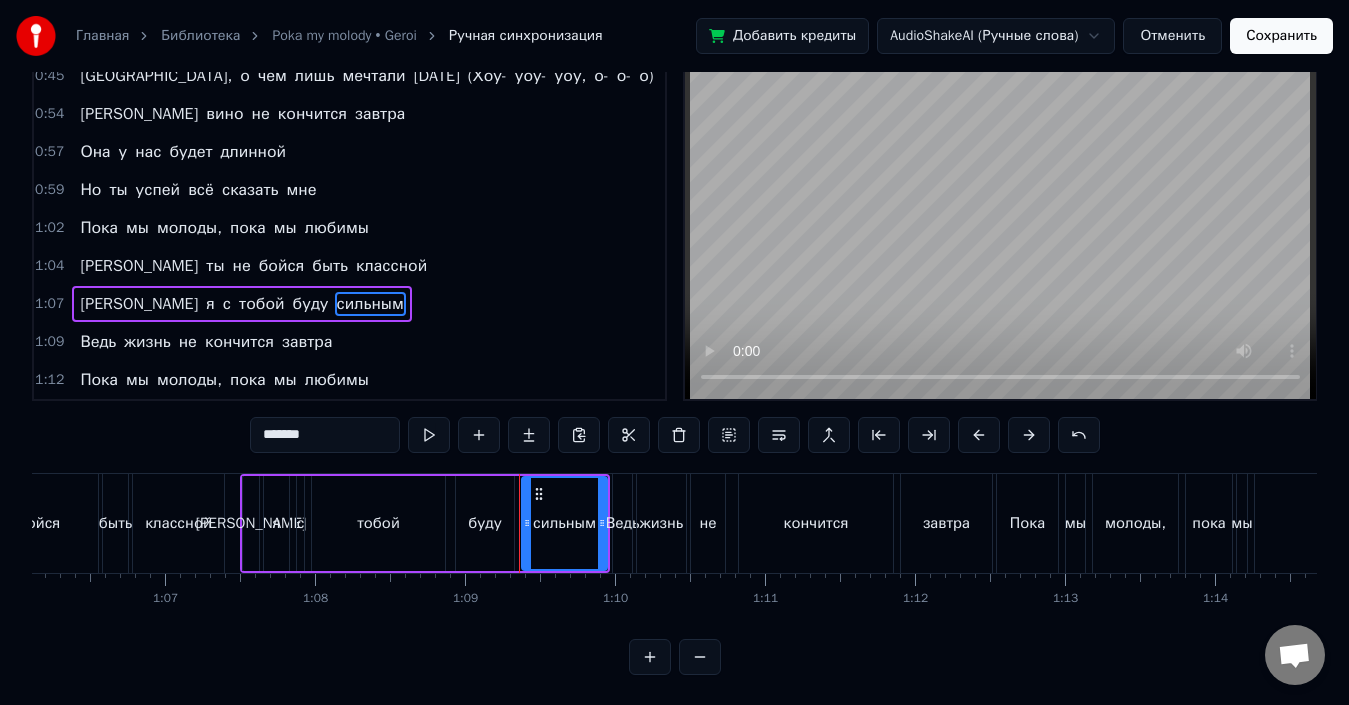 scroll, scrollTop: 7, scrollLeft: 0, axis: vertical 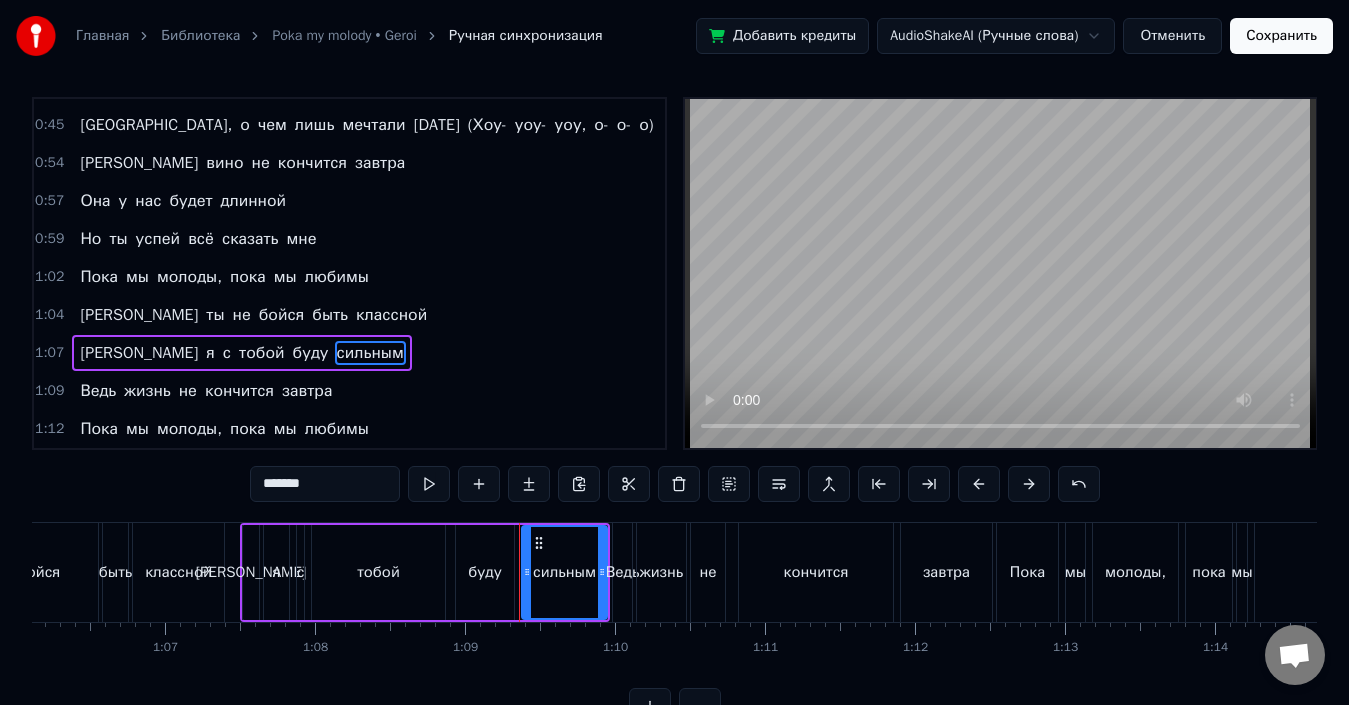 drag, startPoint x: 328, startPoint y: 488, endPoint x: 239, endPoint y: 486, distance: 89.02247 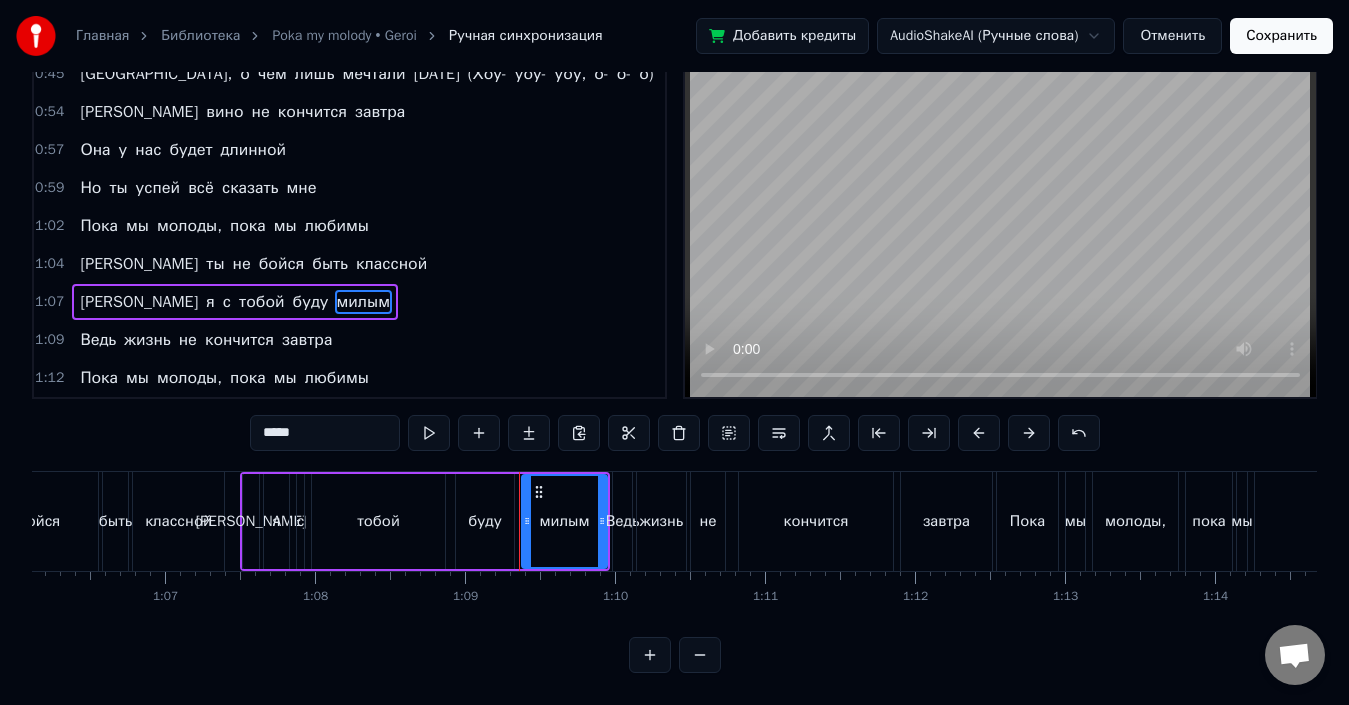 scroll, scrollTop: 75, scrollLeft: 0, axis: vertical 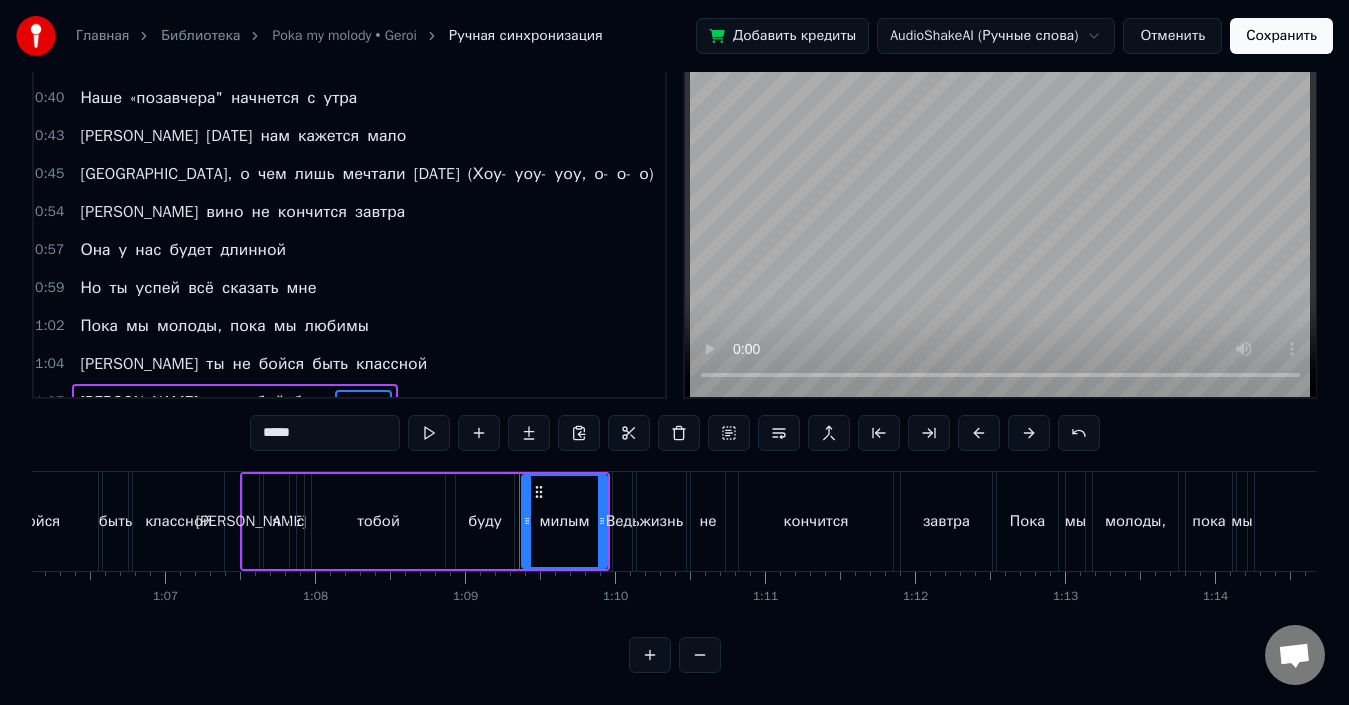 type on "*****" 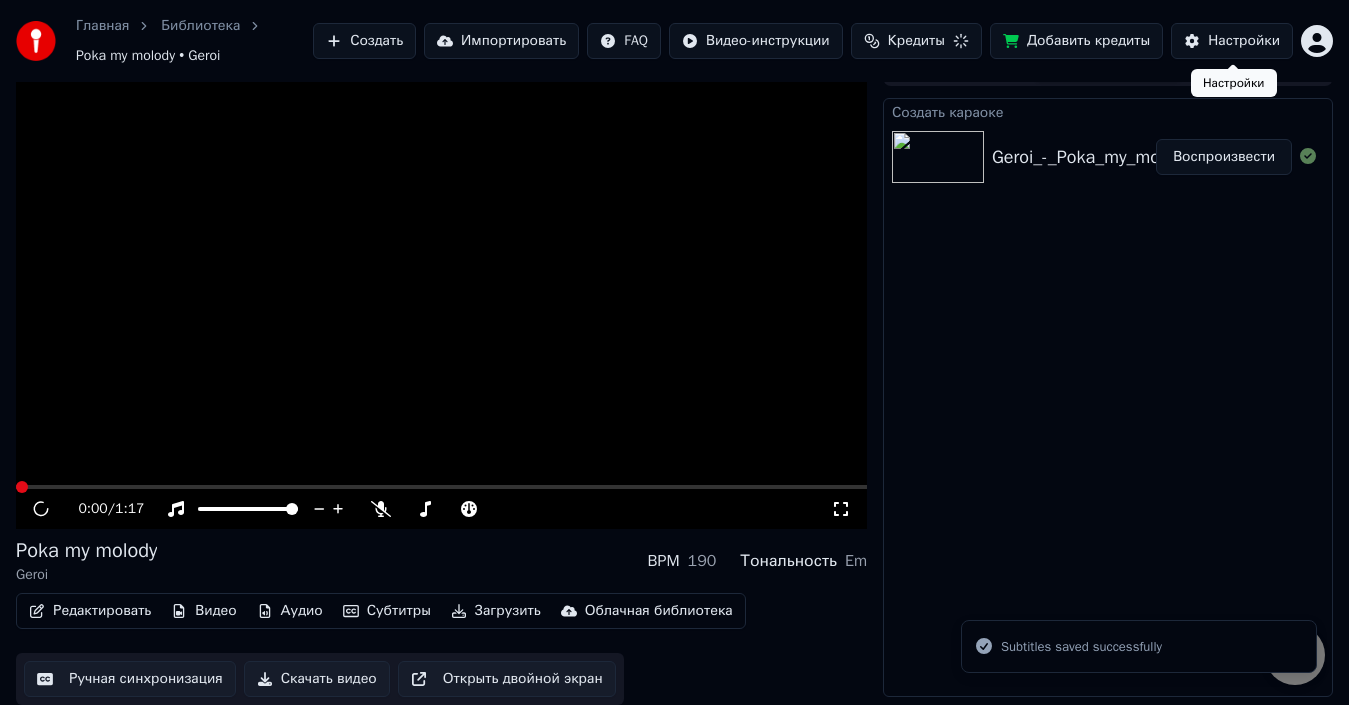 scroll, scrollTop: 32, scrollLeft: 0, axis: vertical 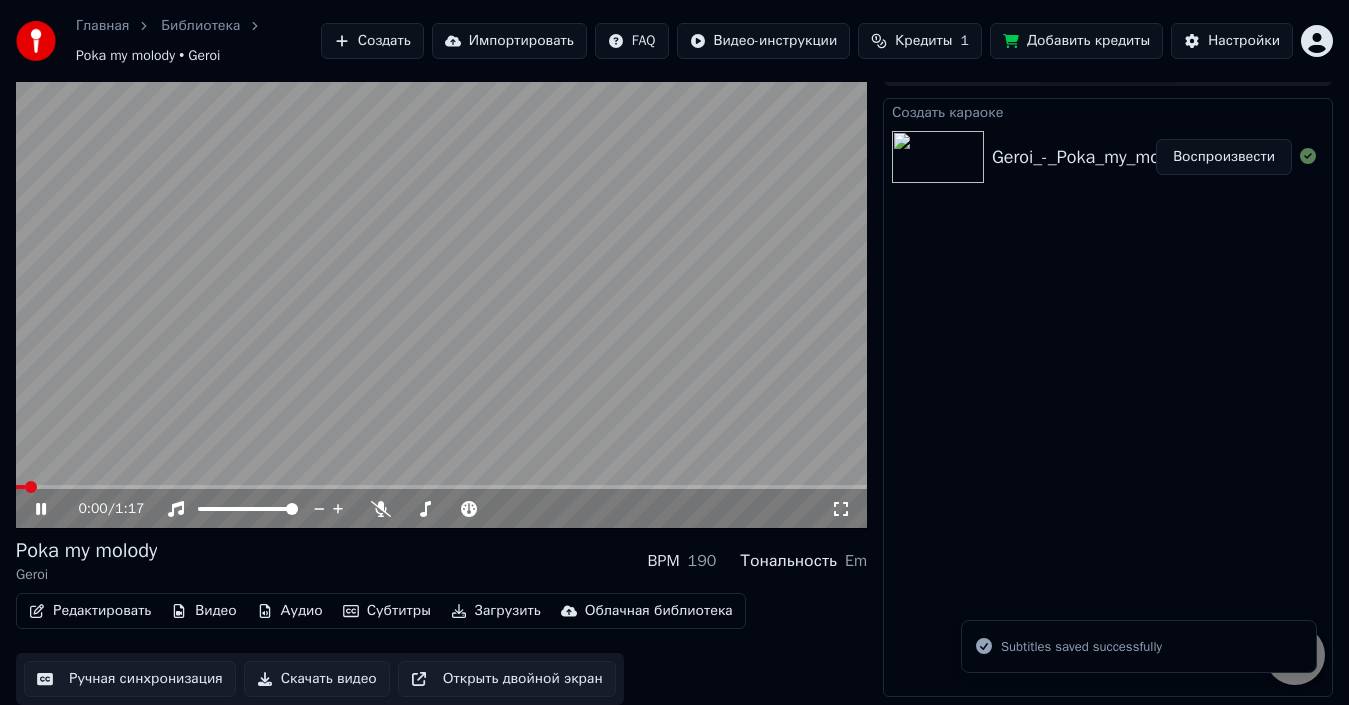 click on "Загрузить" at bounding box center [496, 611] 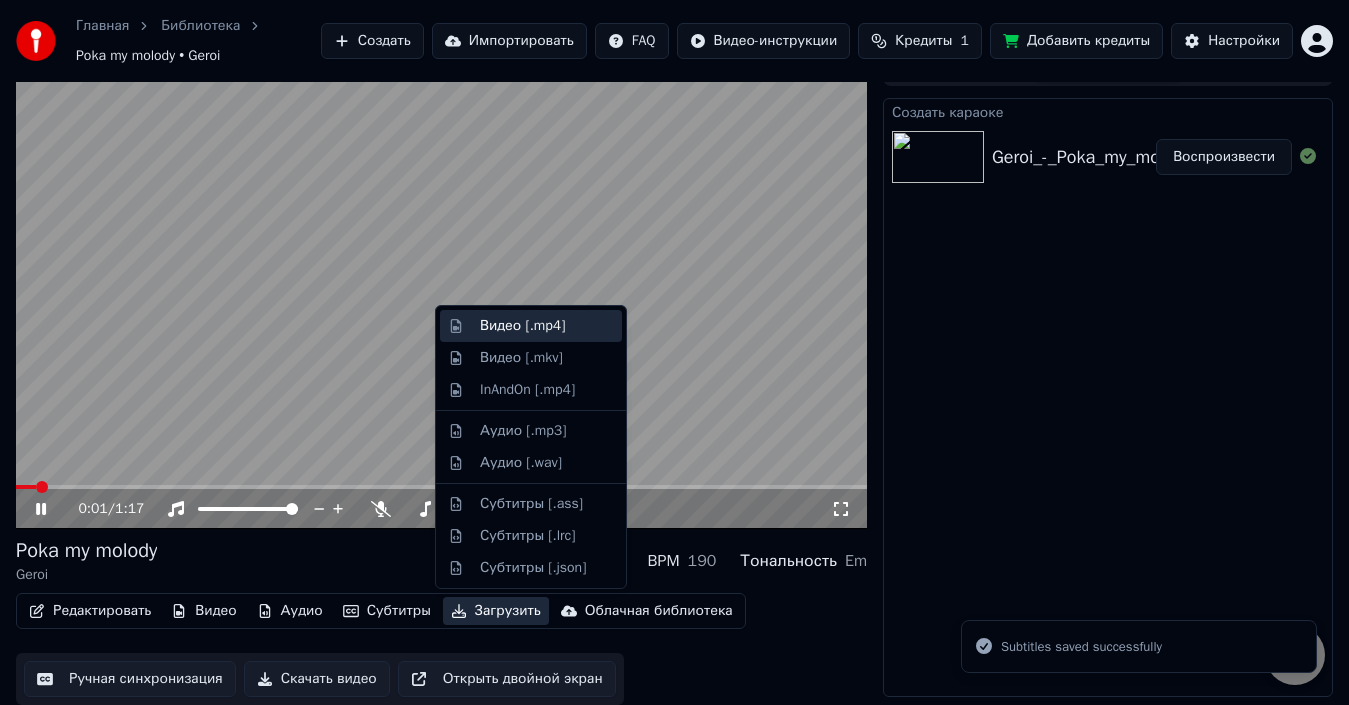 click on "Видео [.mp4]" at bounding box center (522, 326) 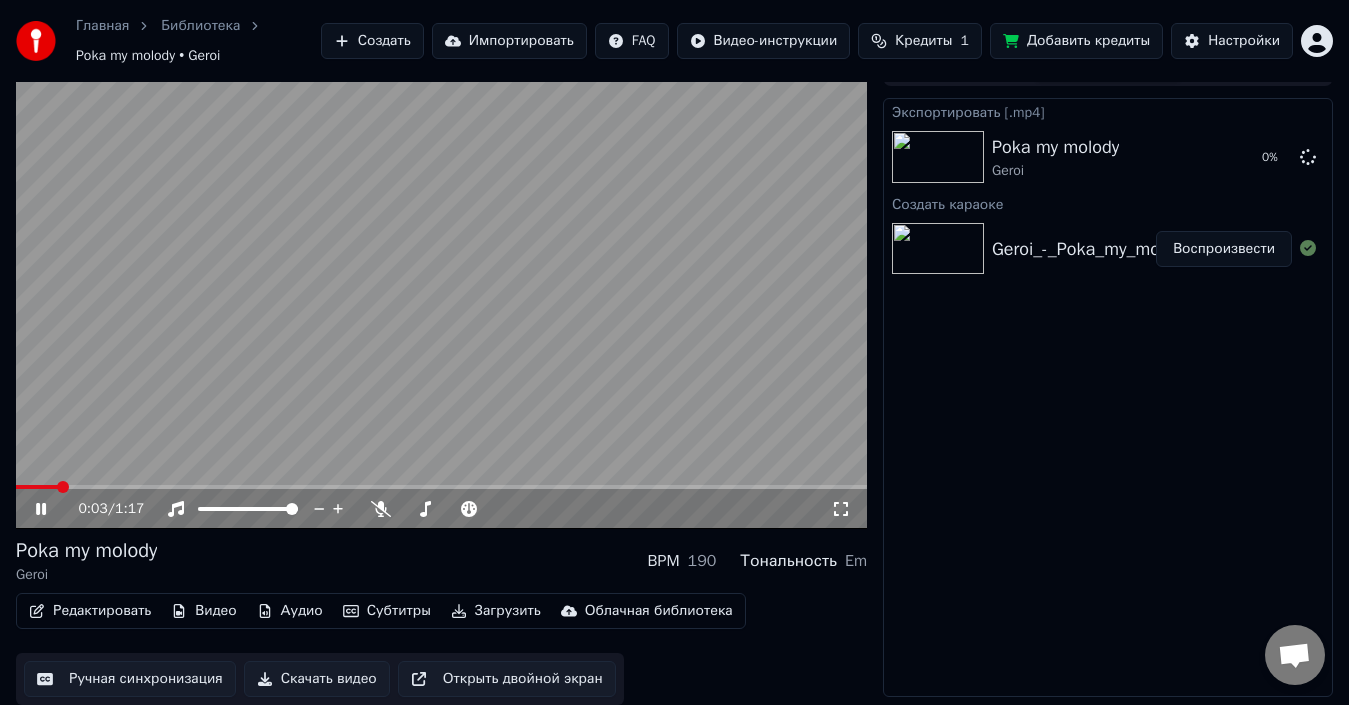click at bounding box center [441, 289] 